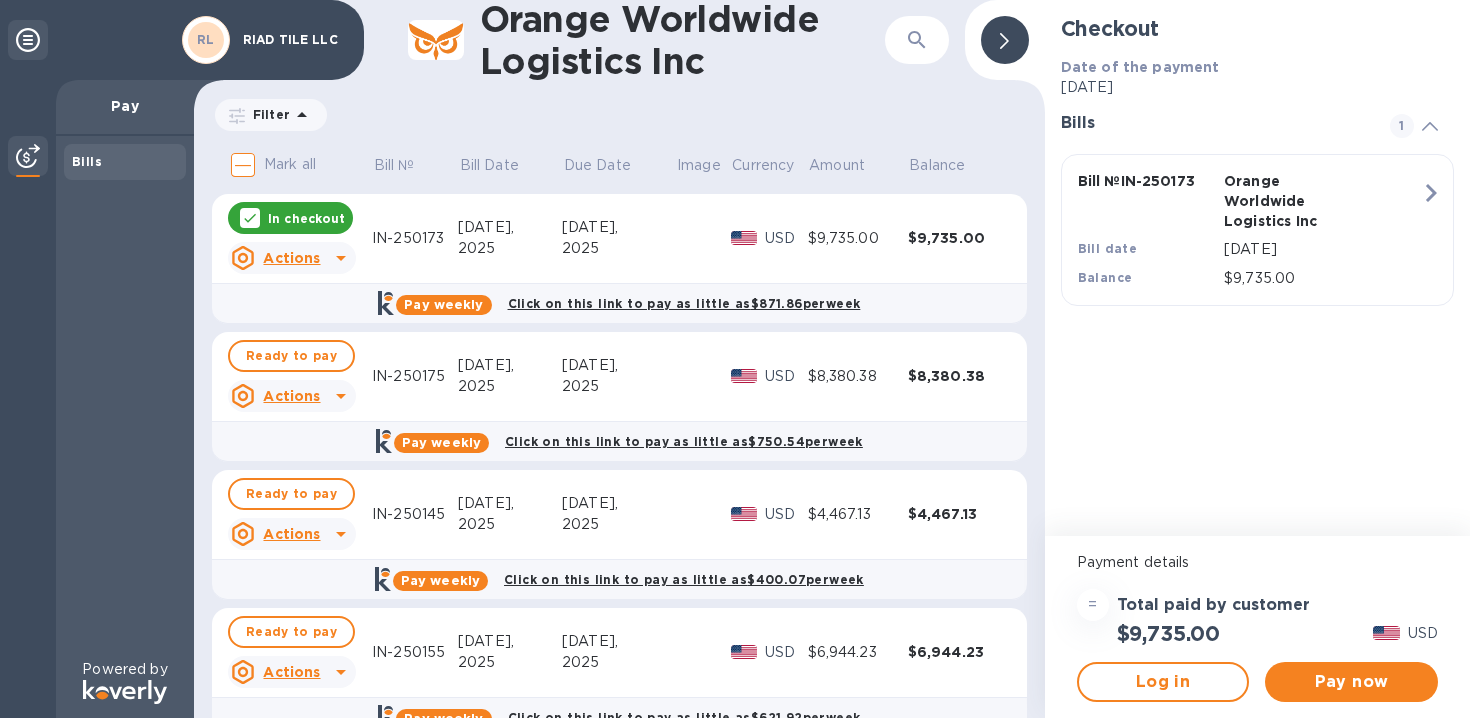 scroll, scrollTop: 0, scrollLeft: 0, axis: both 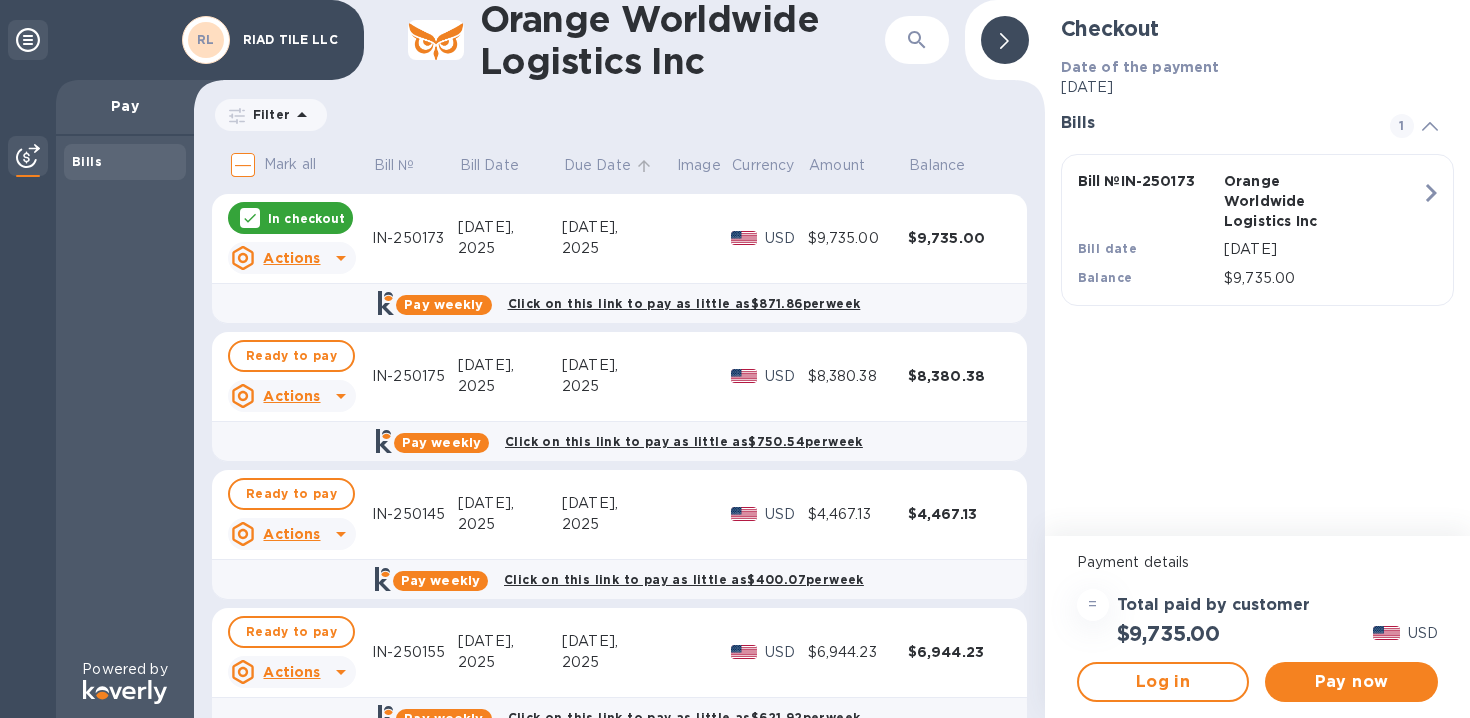 click on "Due Date" at bounding box center [597, 165] 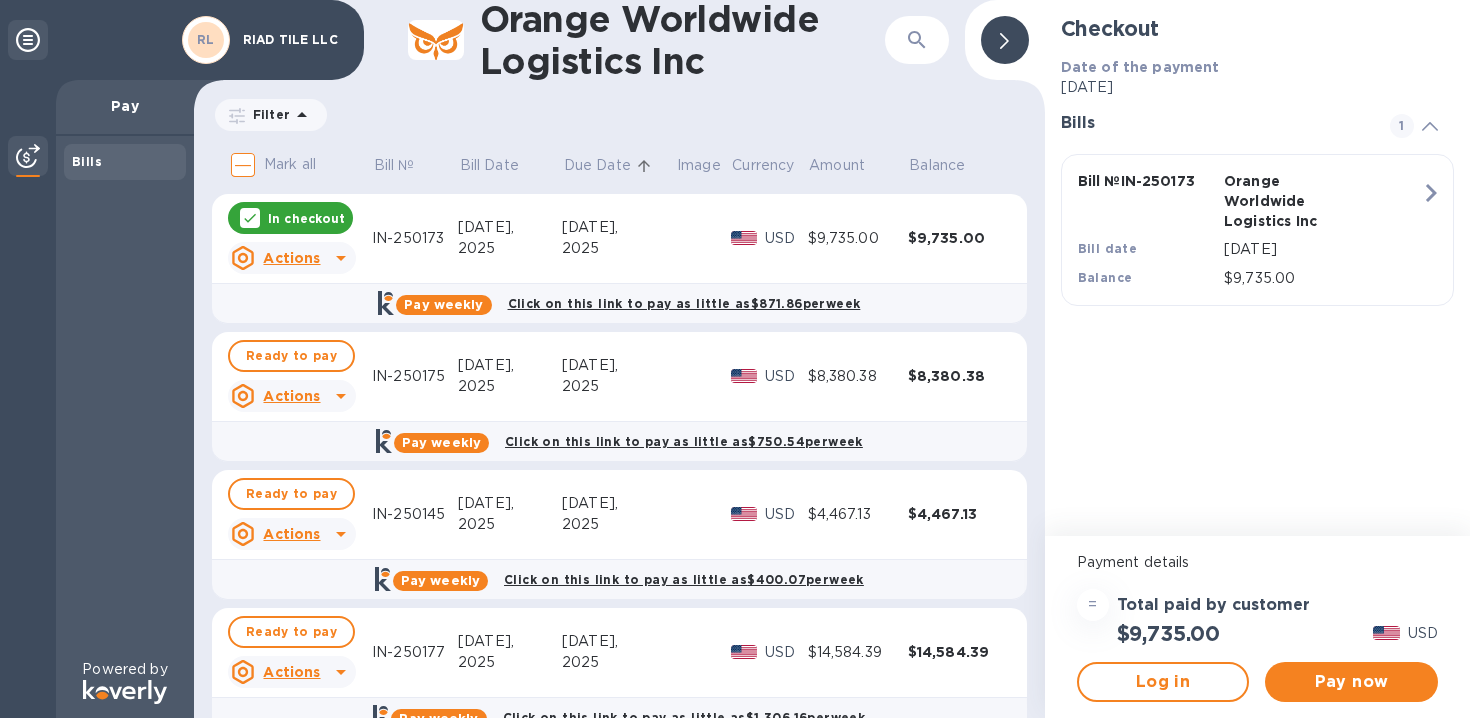 click on "Due Date" at bounding box center [597, 165] 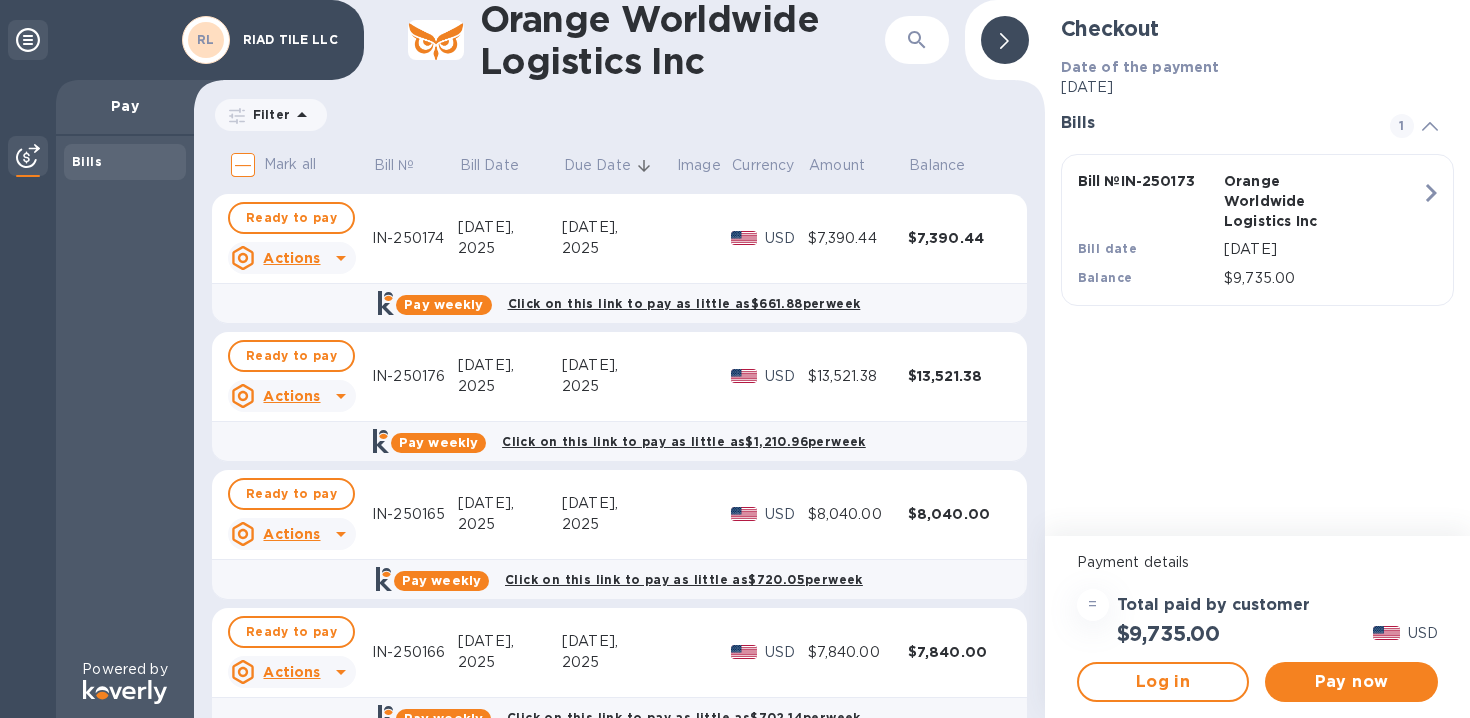 click on "Due Date" at bounding box center [597, 165] 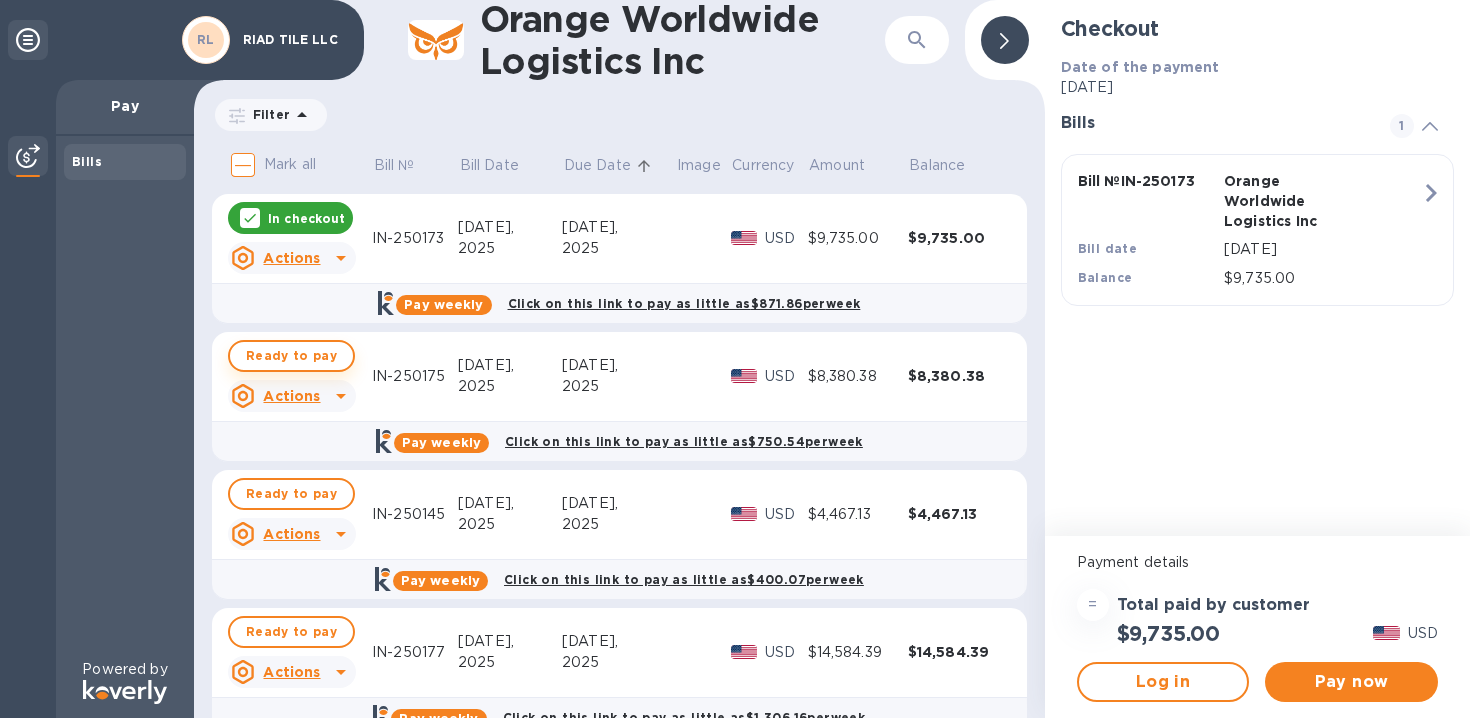 click on "Ready to pay" at bounding box center [291, 356] 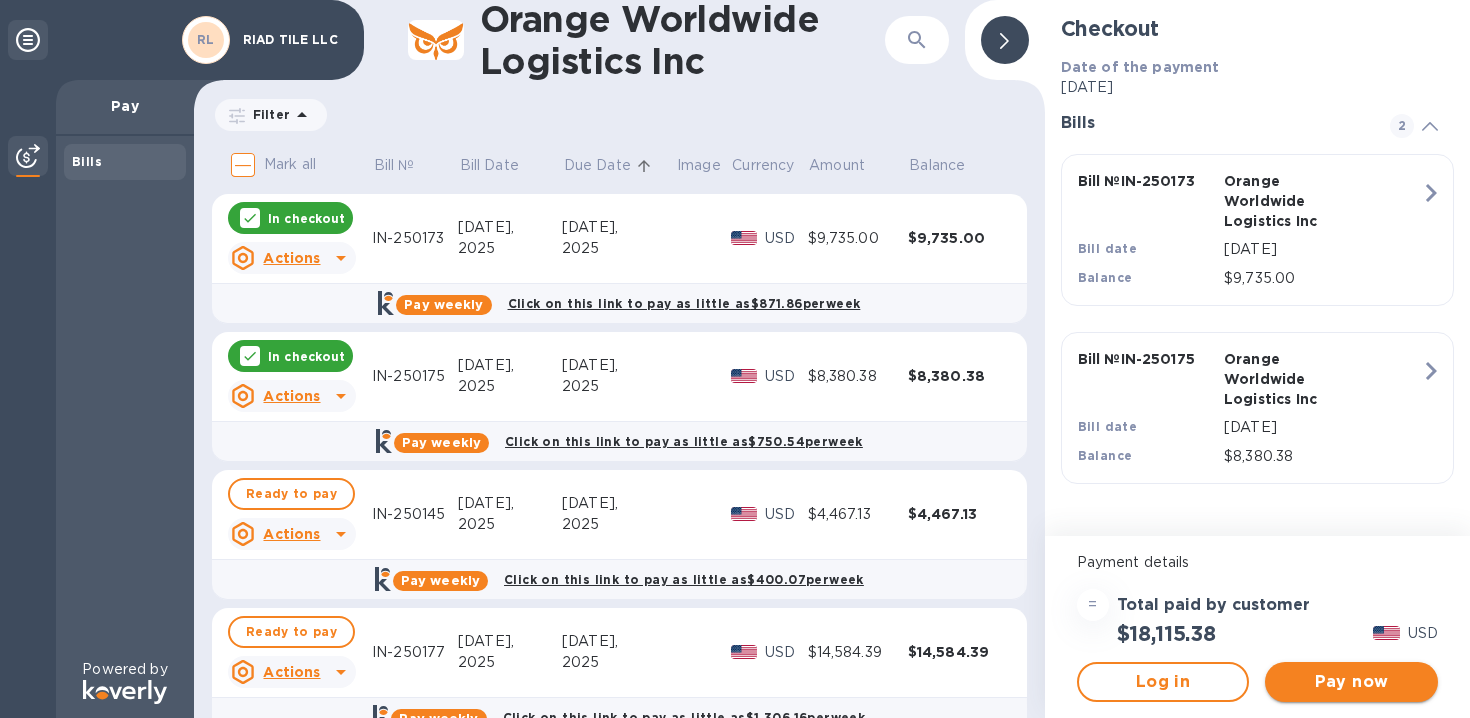 click on "Pay now" at bounding box center [1351, 682] 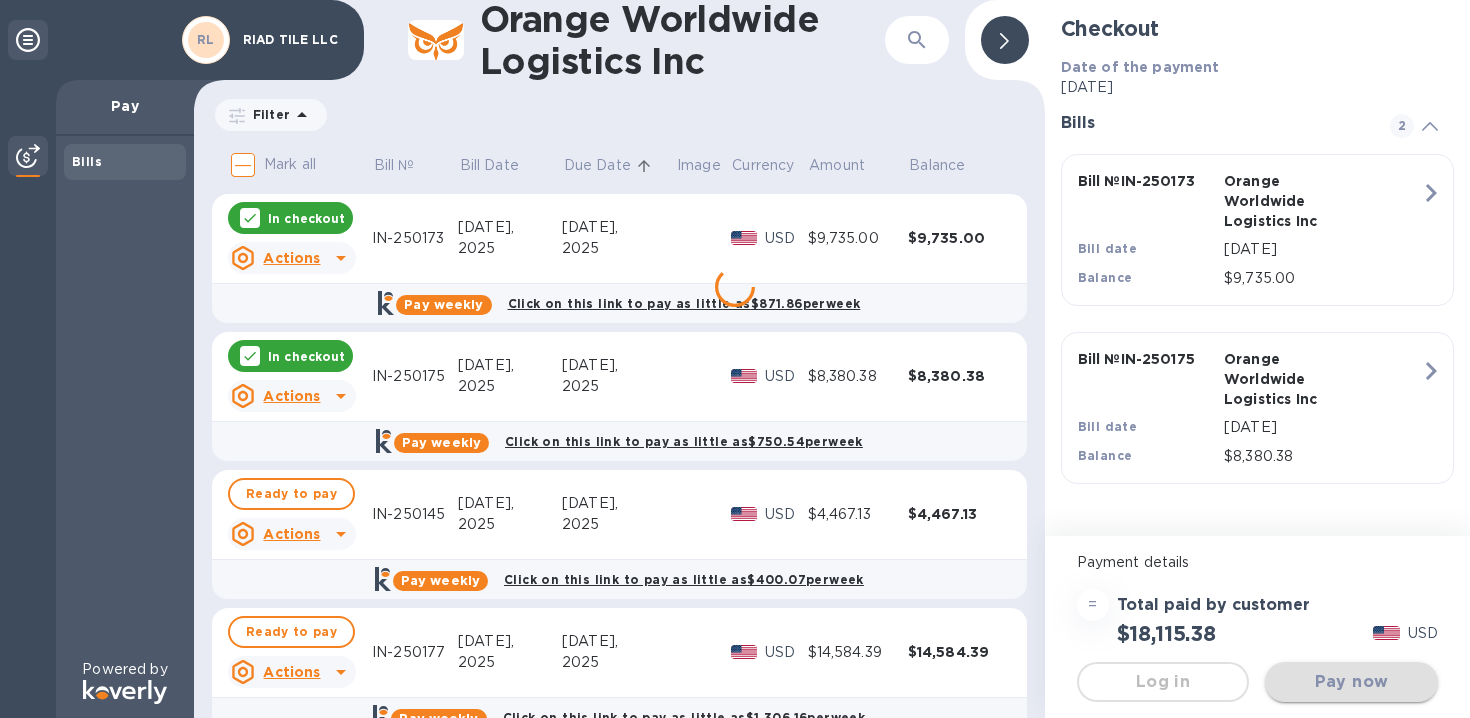 scroll, scrollTop: 0, scrollLeft: 0, axis: both 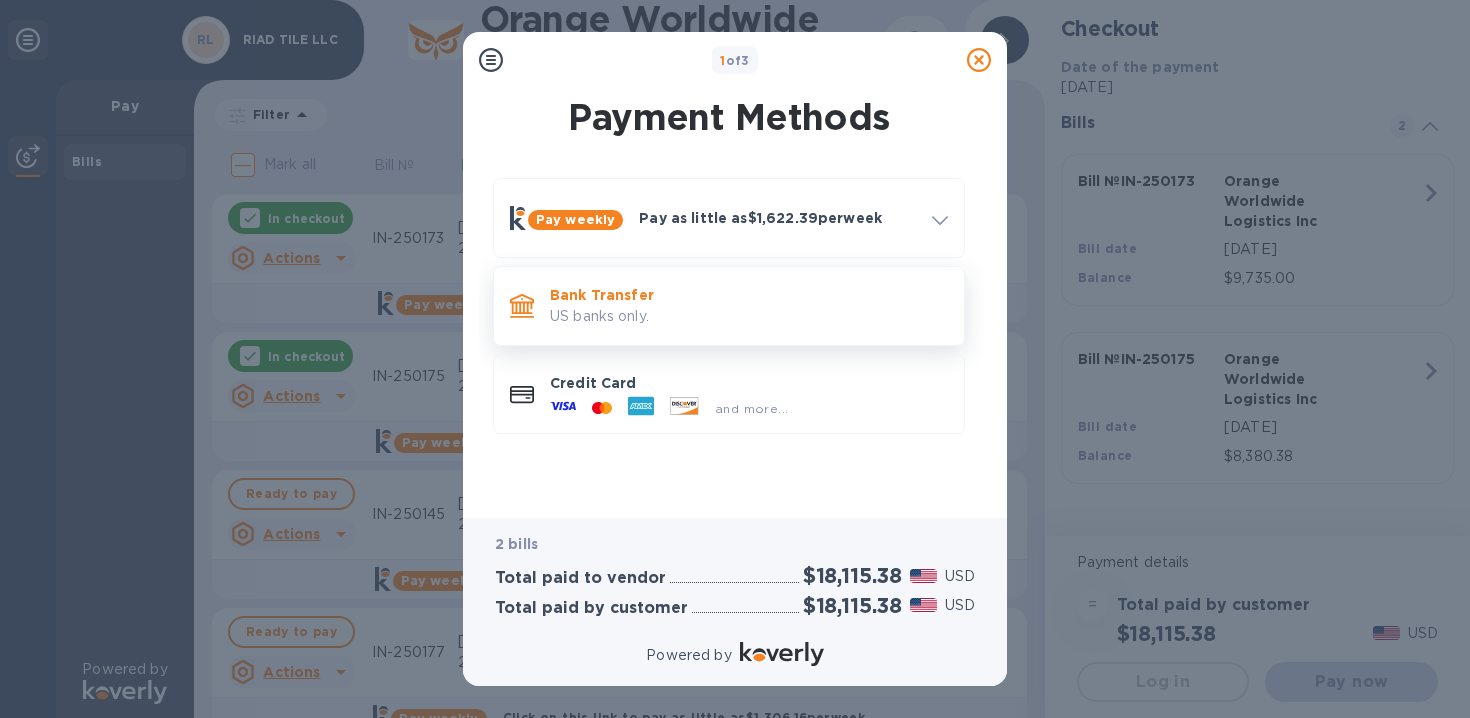 click on "US banks only." at bounding box center (749, 316) 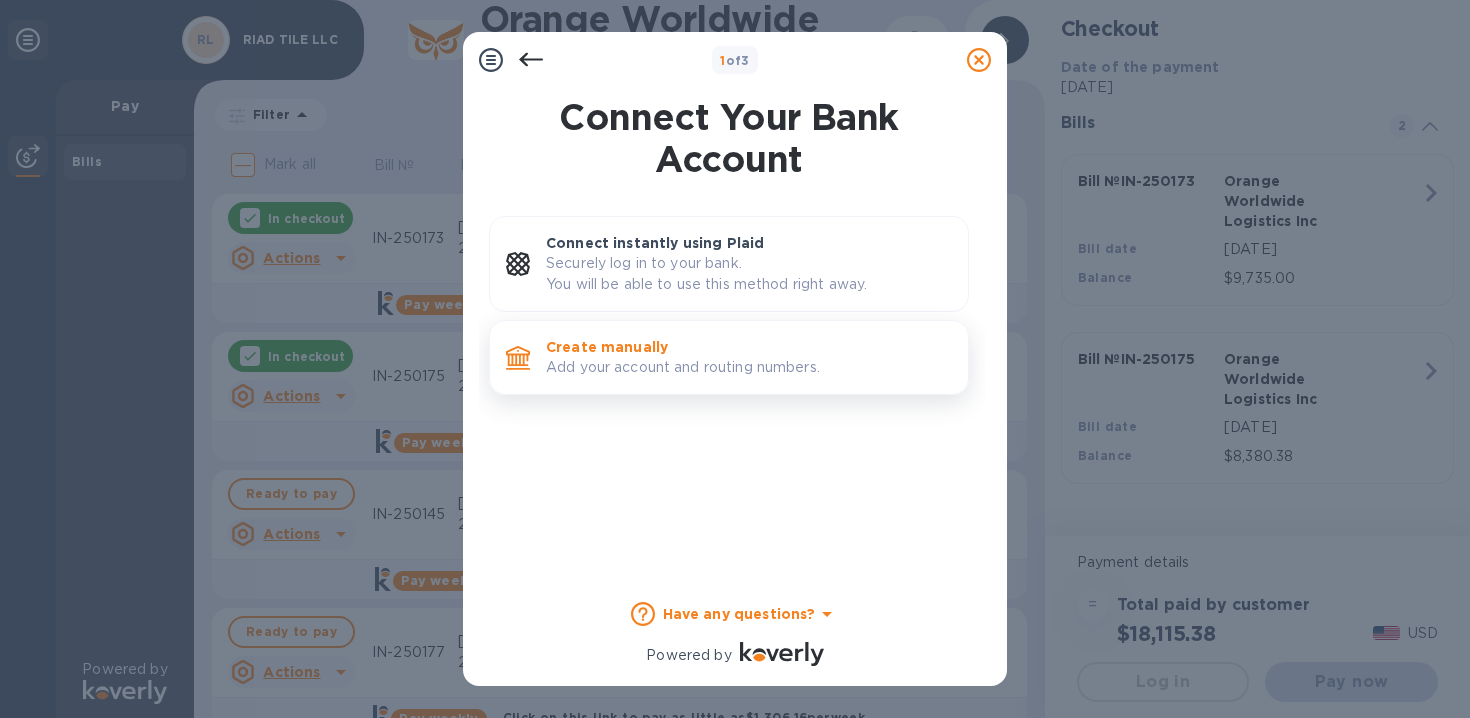 click on "Create manually" at bounding box center (749, 347) 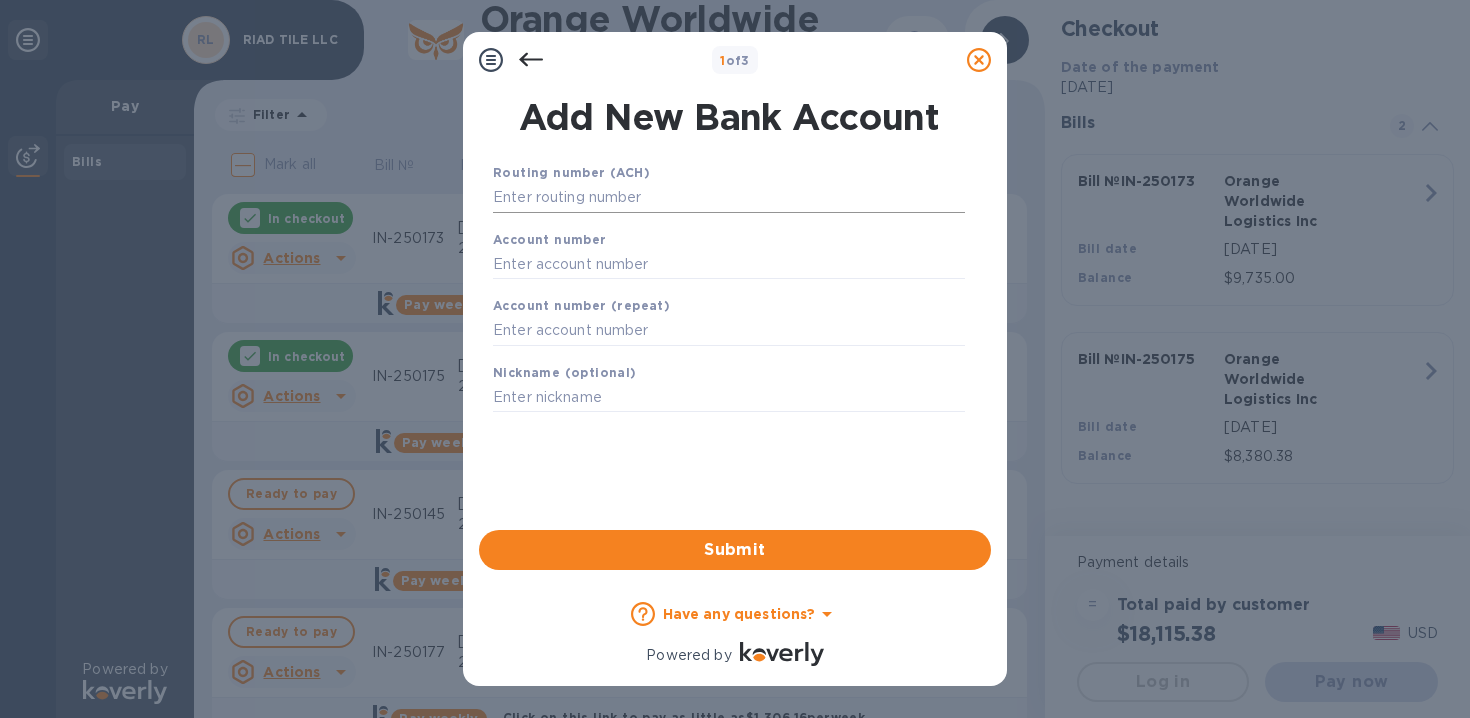 click at bounding box center (729, 198) 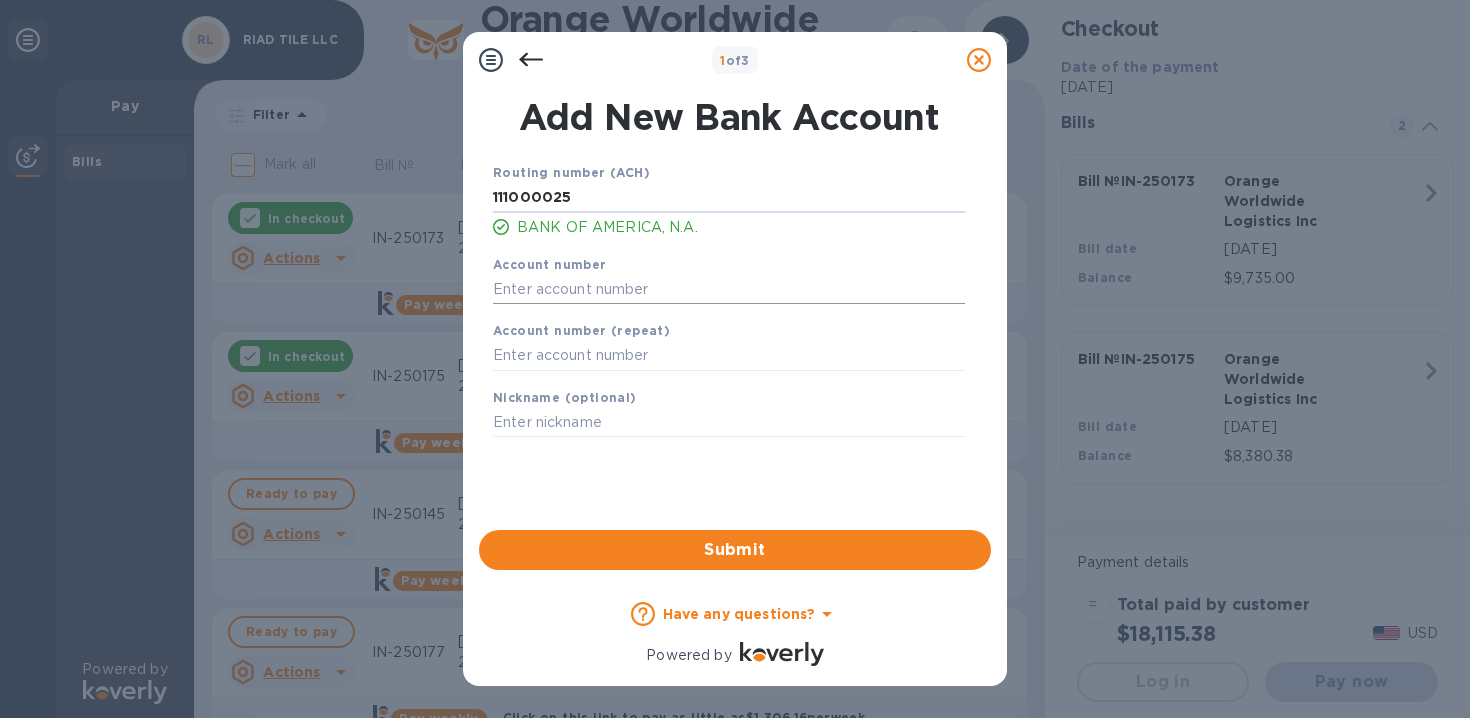 type on "111000025" 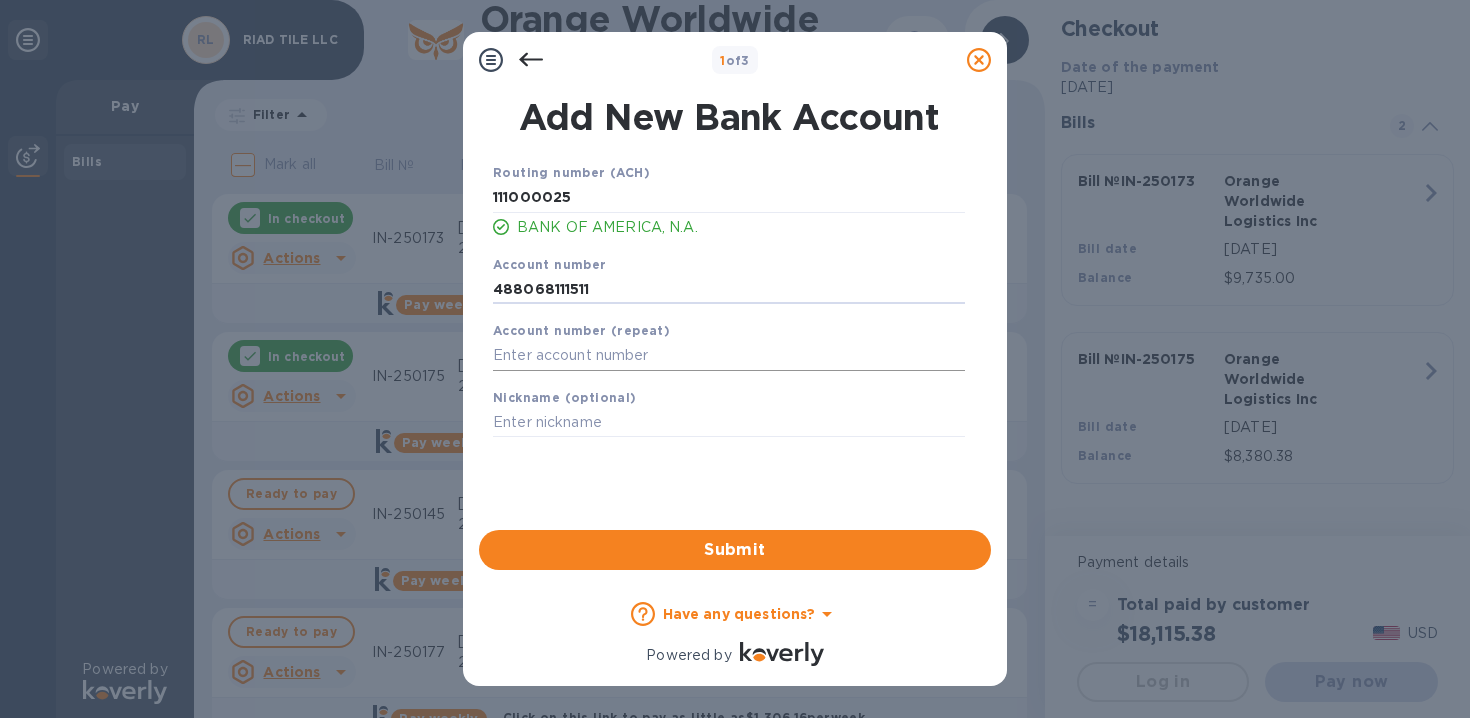 type on "488068111511" 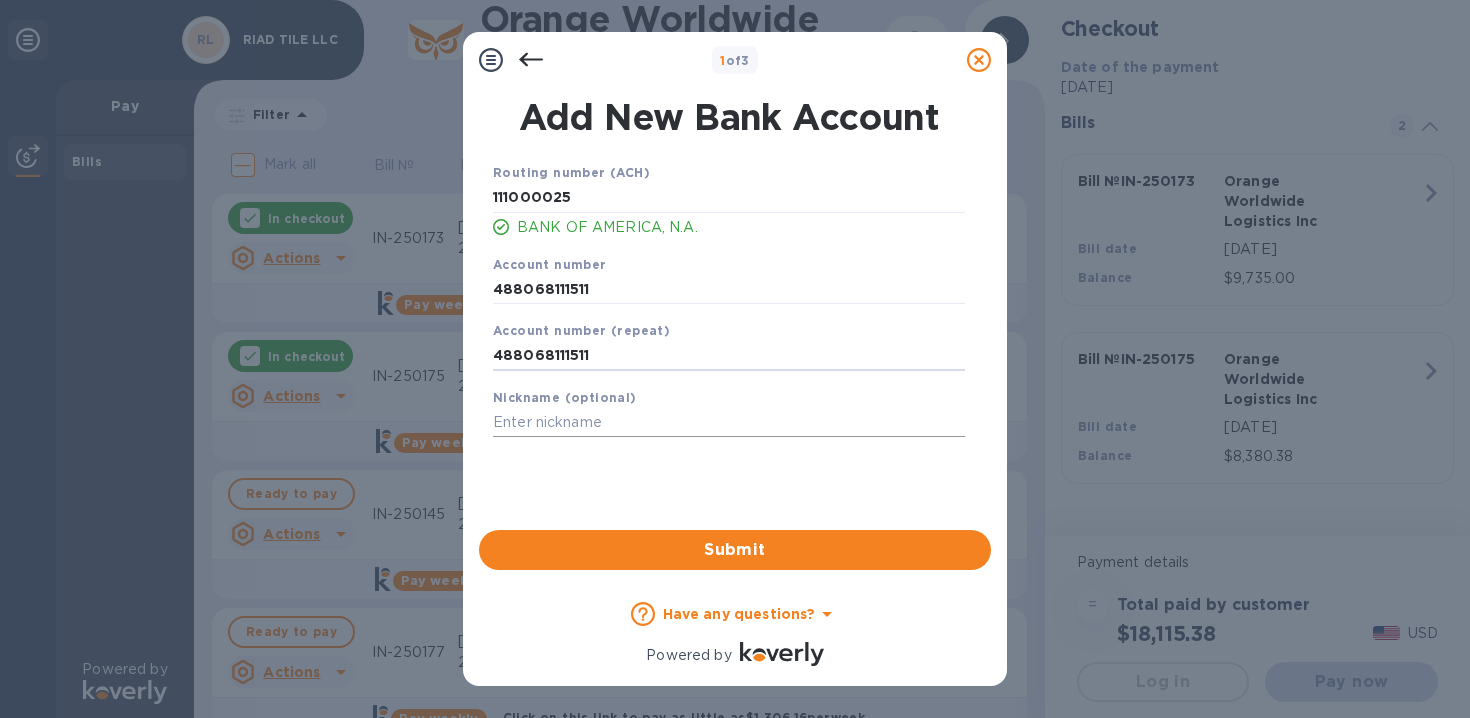 type on "488068111511" 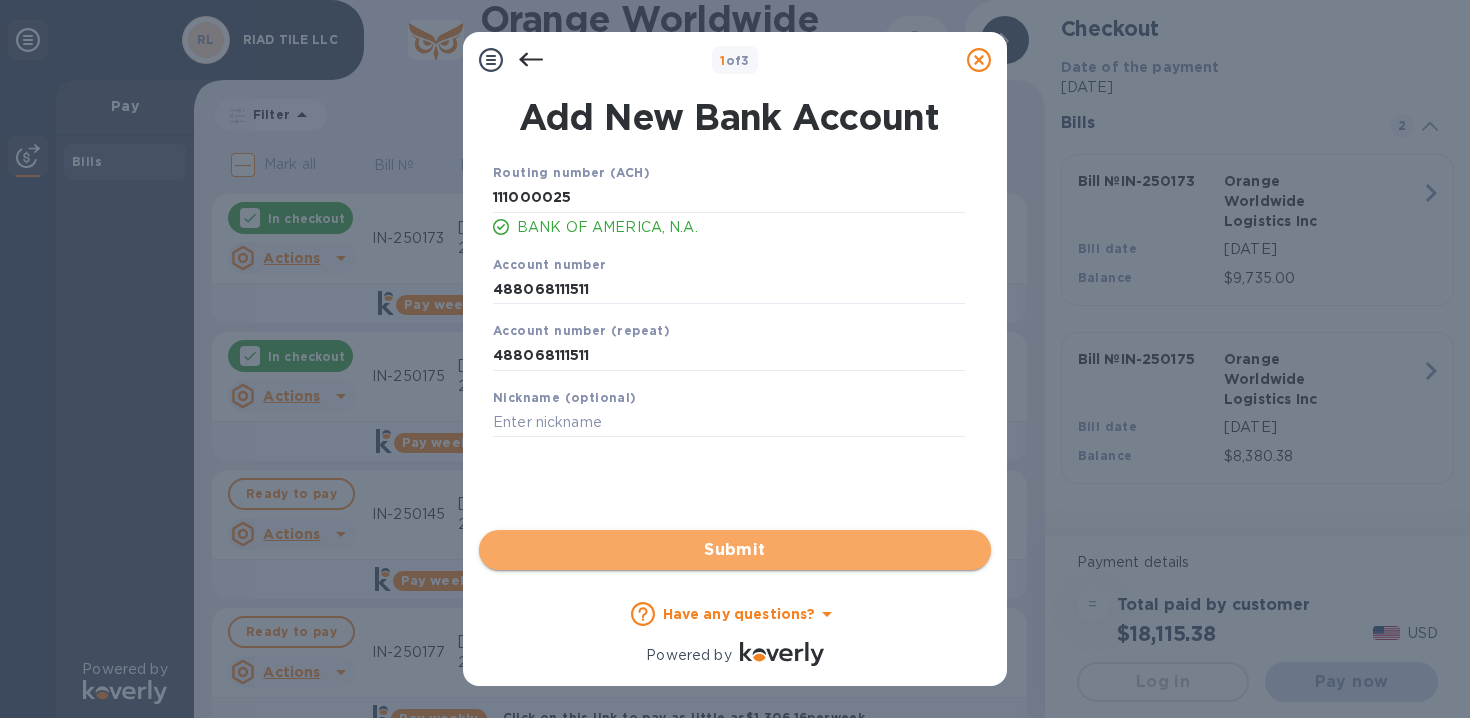 click on "Submit" at bounding box center (735, 550) 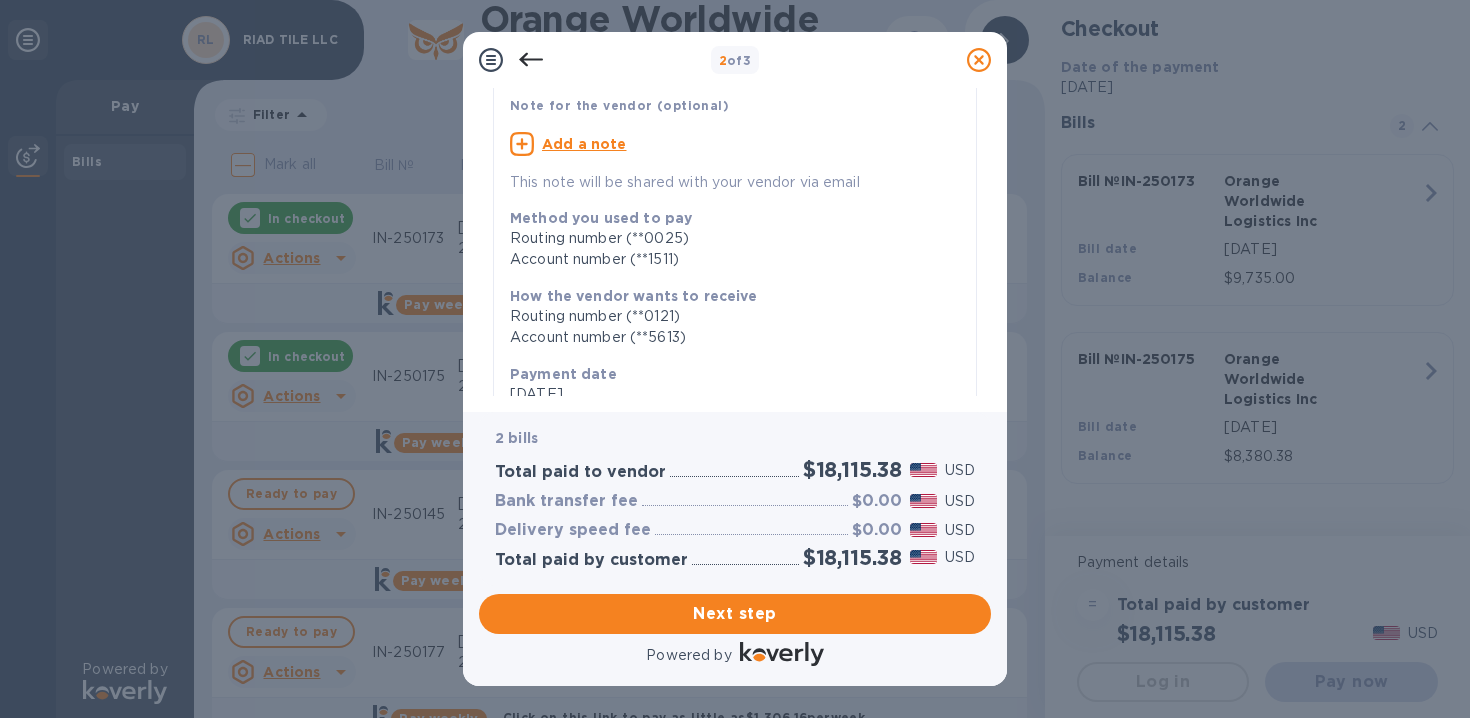 scroll, scrollTop: 596, scrollLeft: 0, axis: vertical 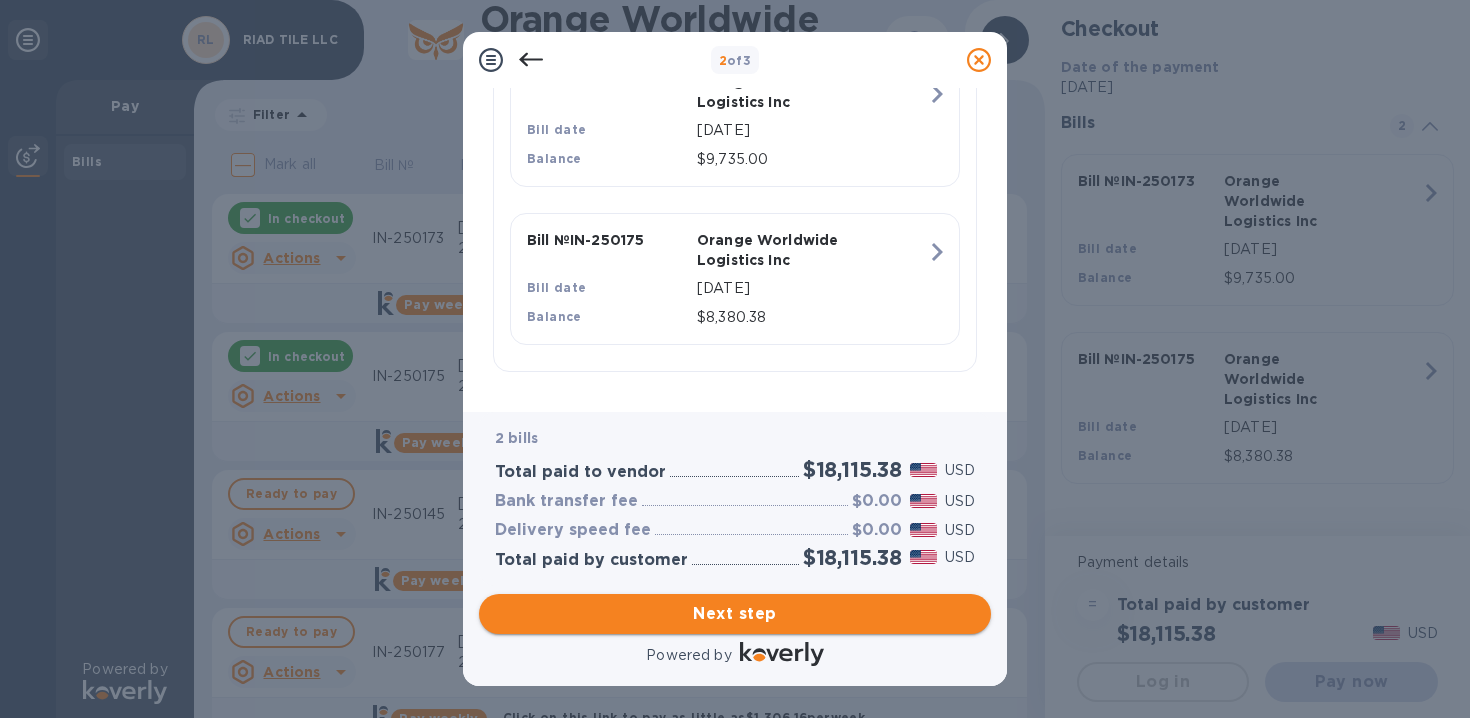 click on "Next step" at bounding box center [735, 614] 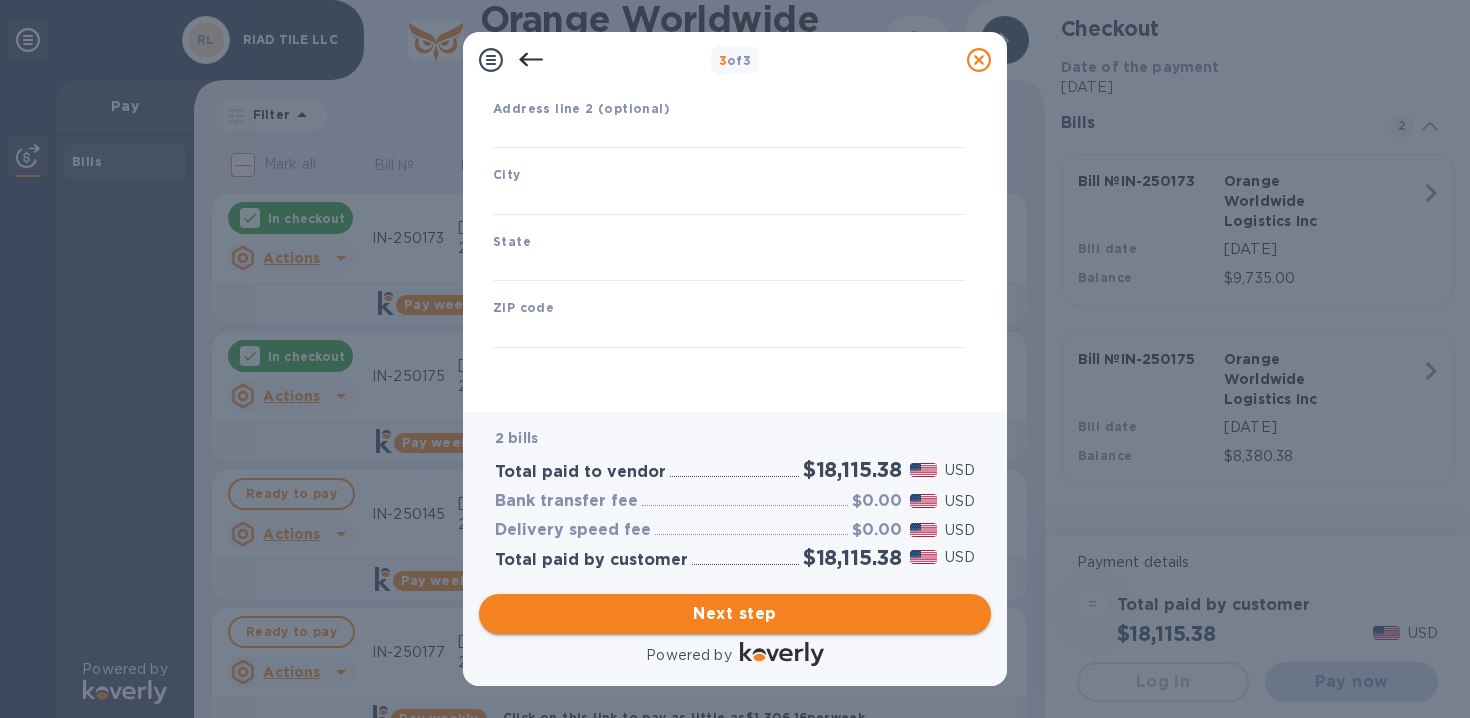 type on "[GEOGRAPHIC_DATA]" 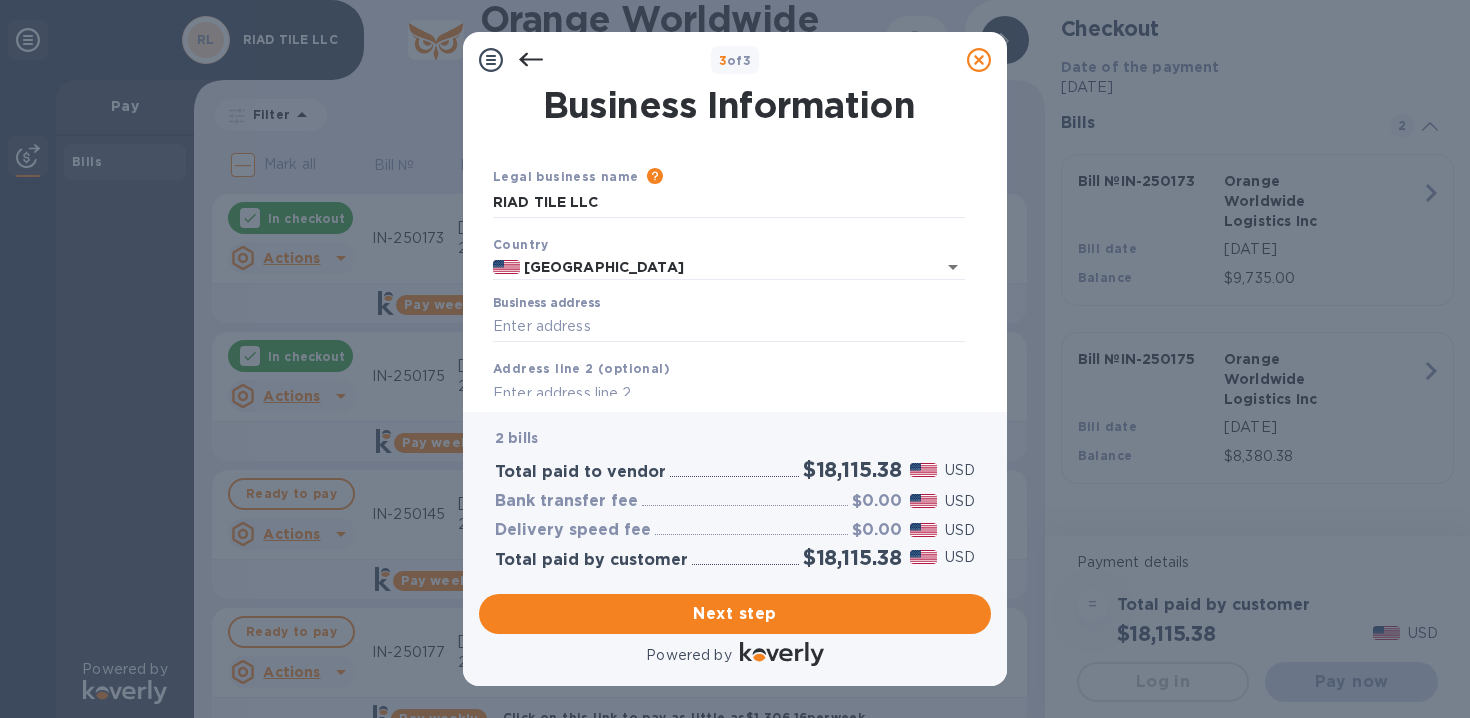 scroll, scrollTop: 1, scrollLeft: 0, axis: vertical 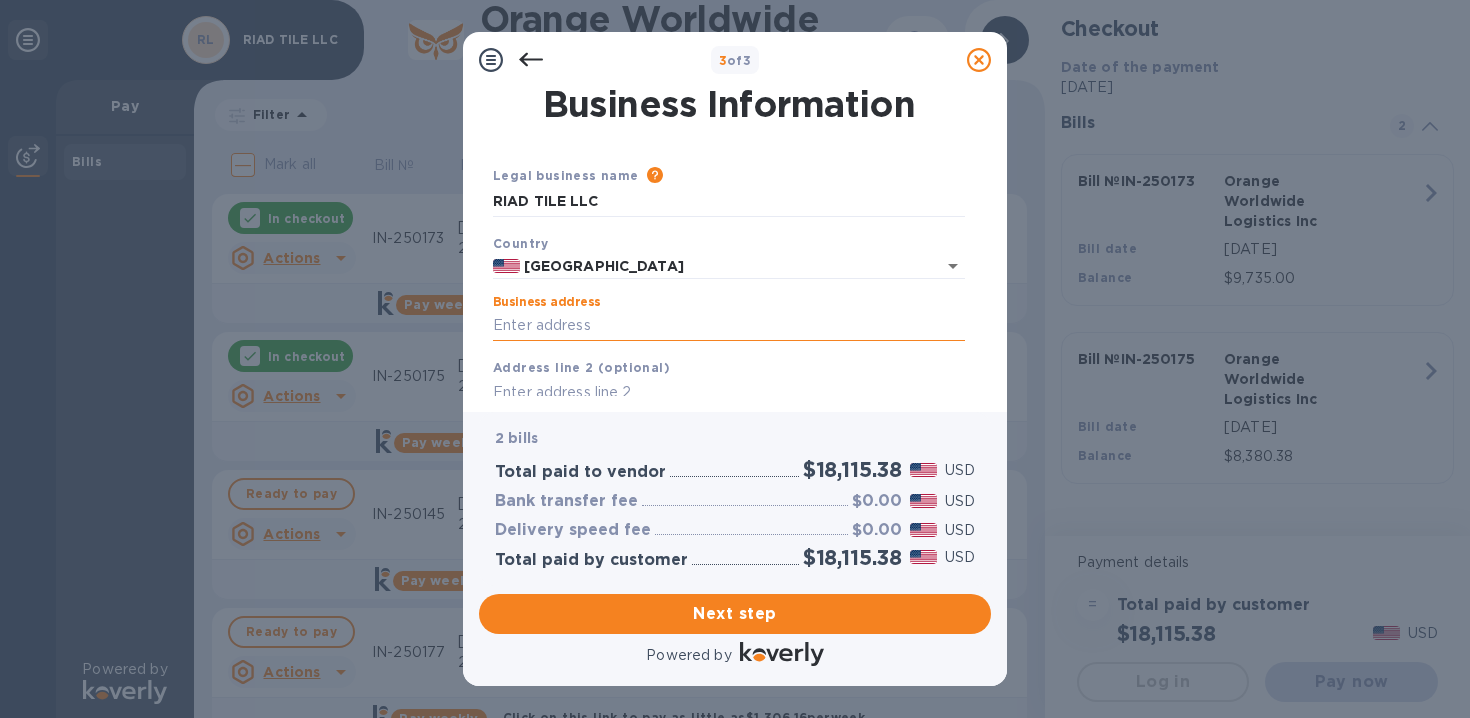 click on "Business address" at bounding box center [729, 326] 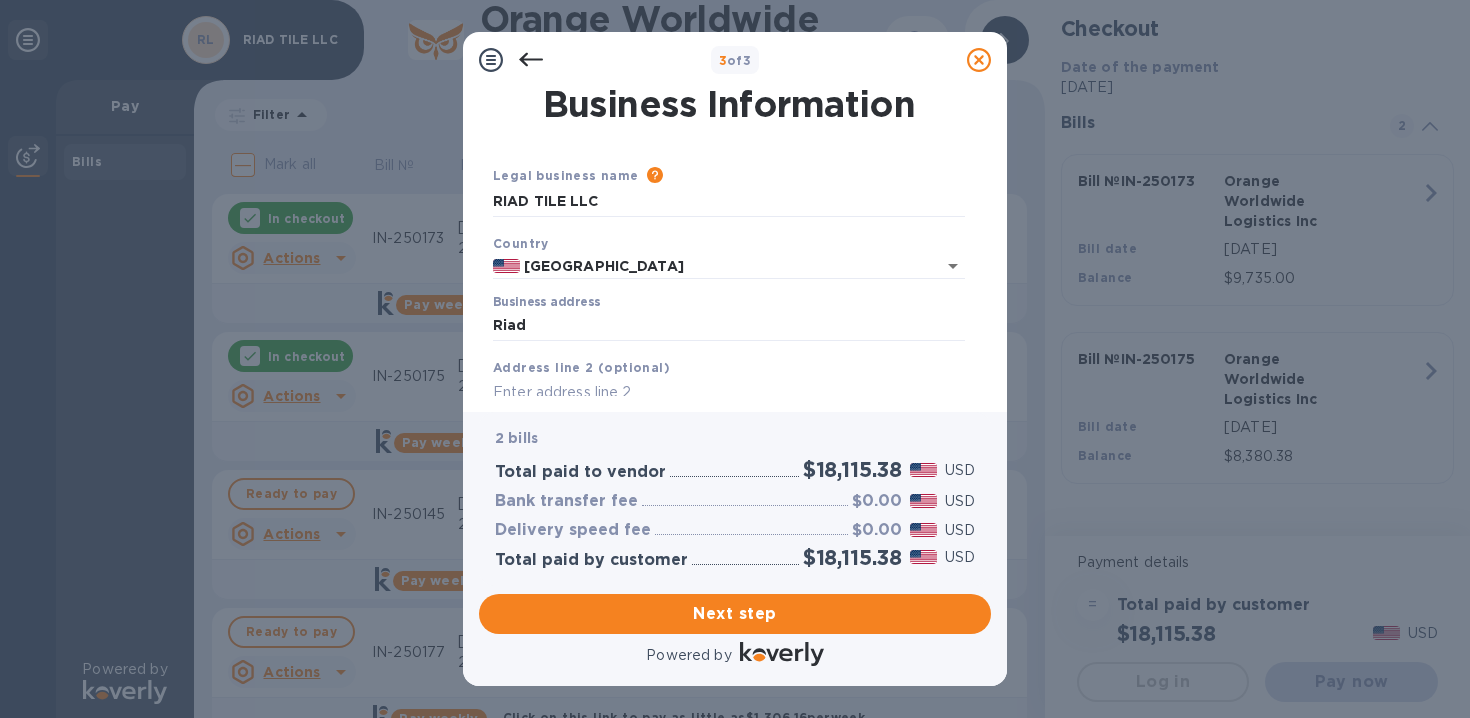 type on "[STREET_ADDRESS]" 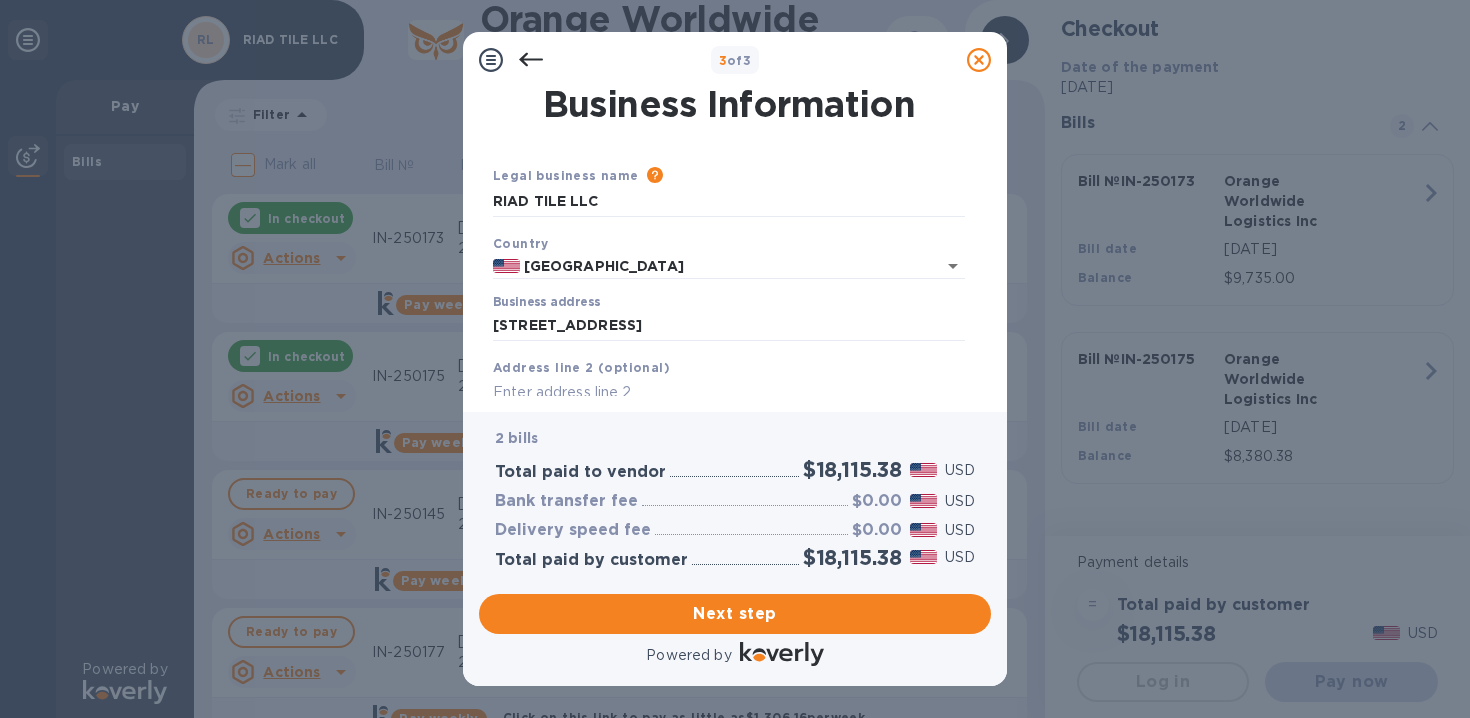 scroll, scrollTop: 0, scrollLeft: 0, axis: both 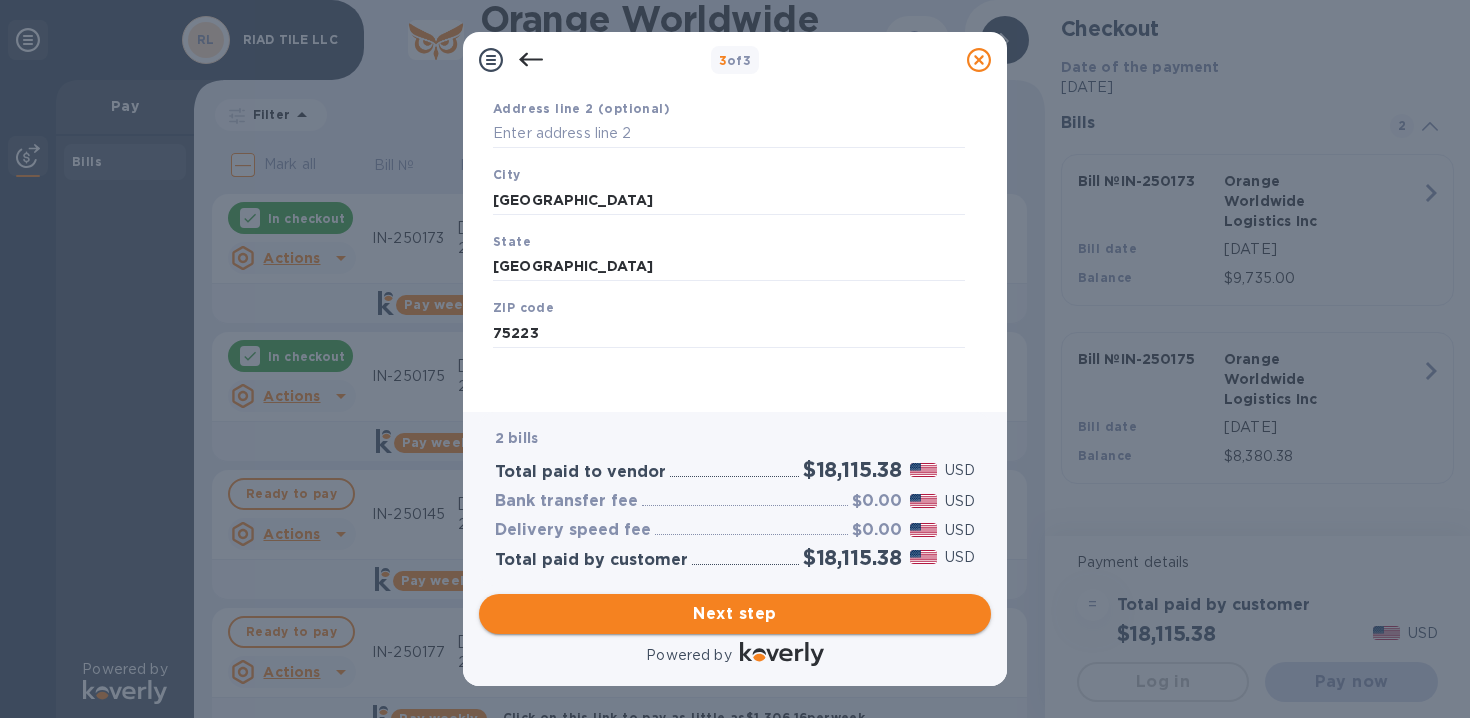click on "Next step" at bounding box center (735, 614) 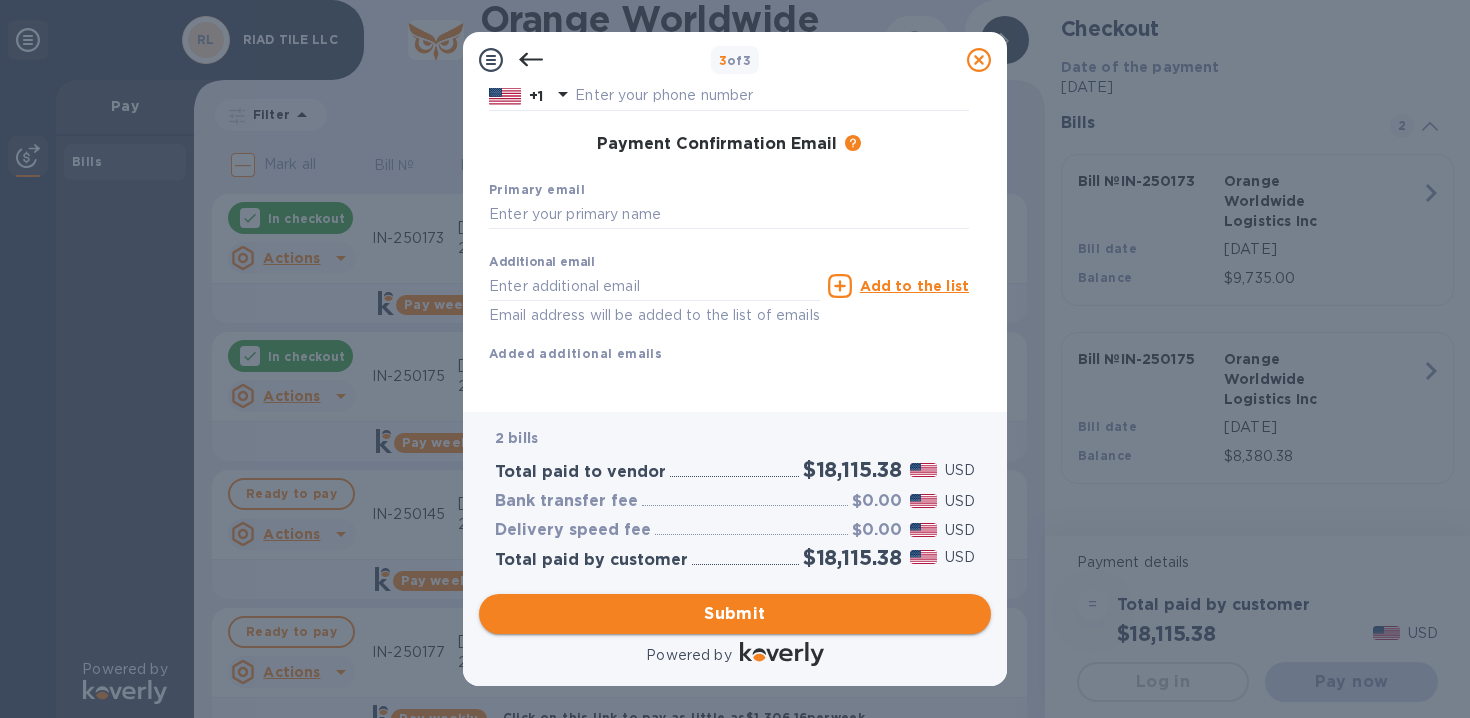 click on "Submit" at bounding box center [735, 614] 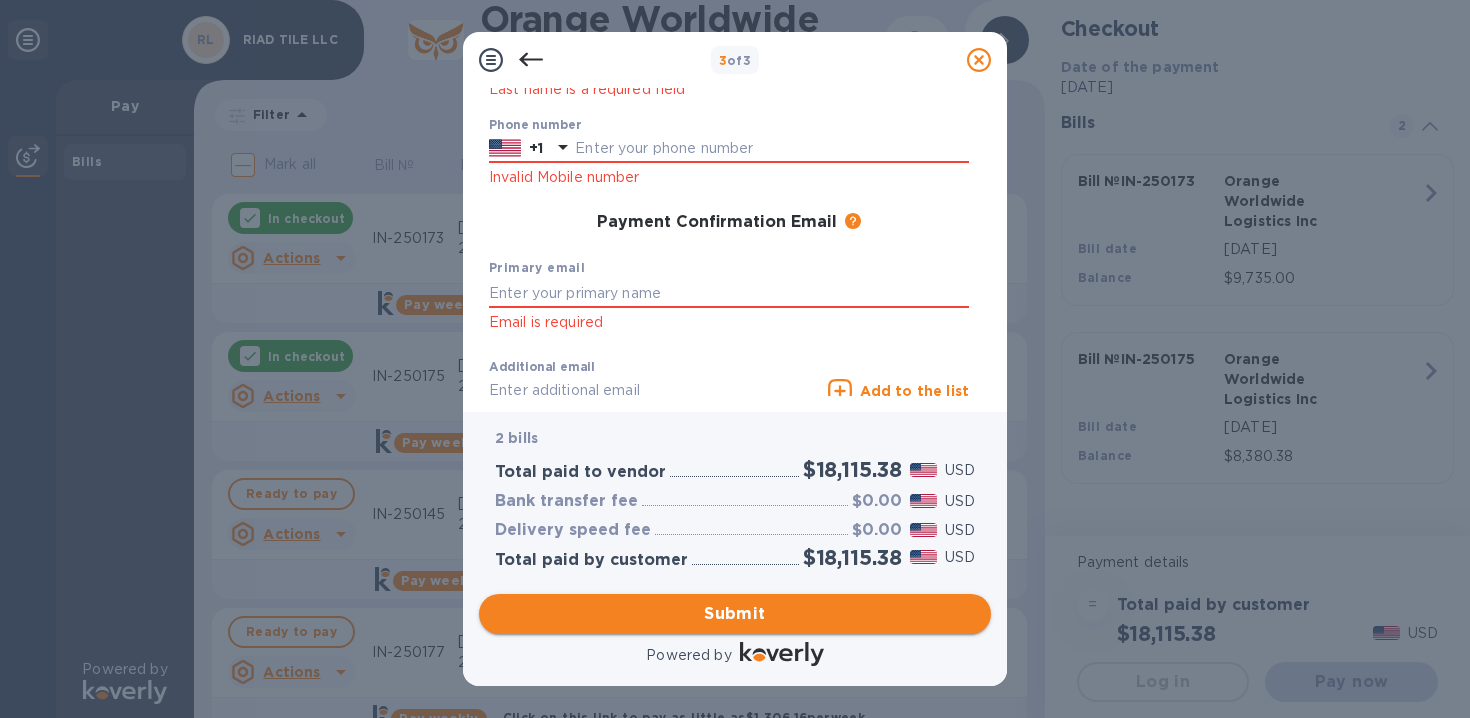 scroll, scrollTop: 336, scrollLeft: 0, axis: vertical 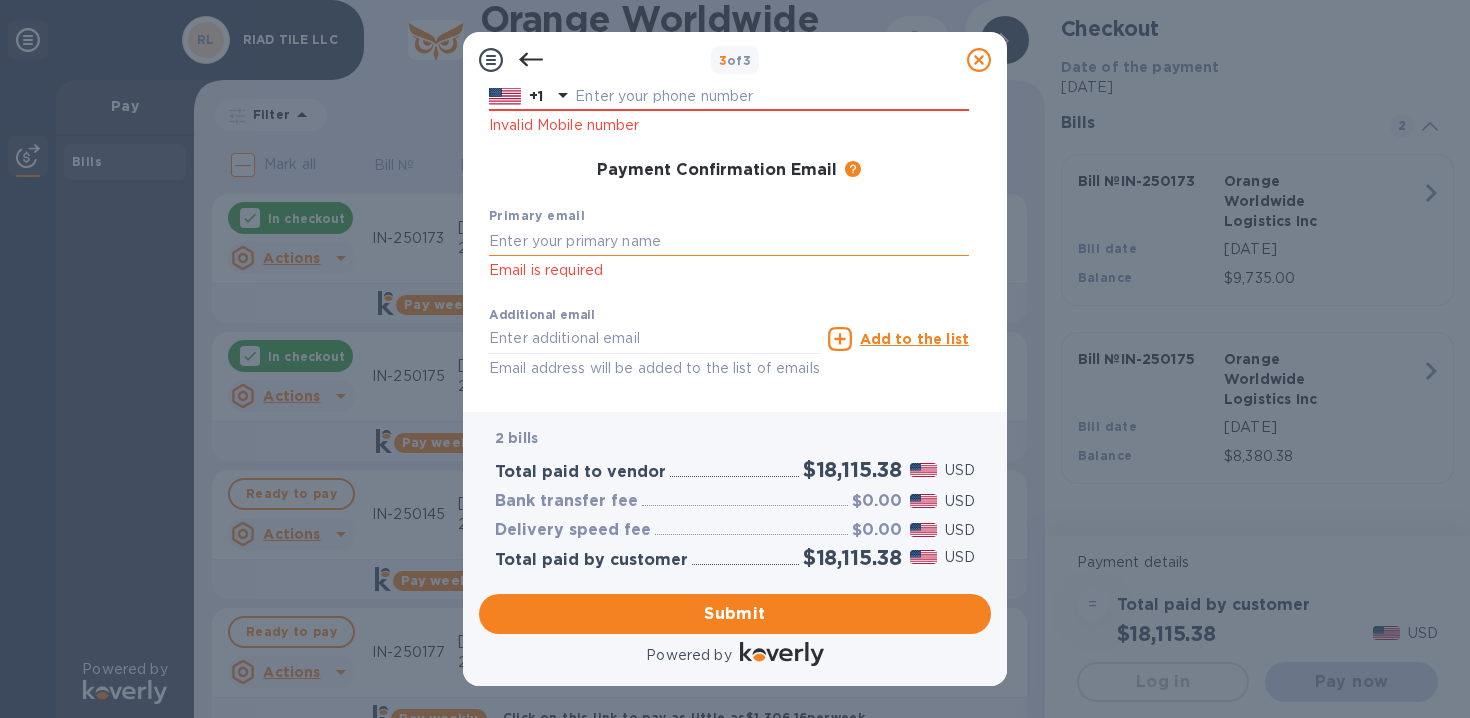 click at bounding box center [729, 241] 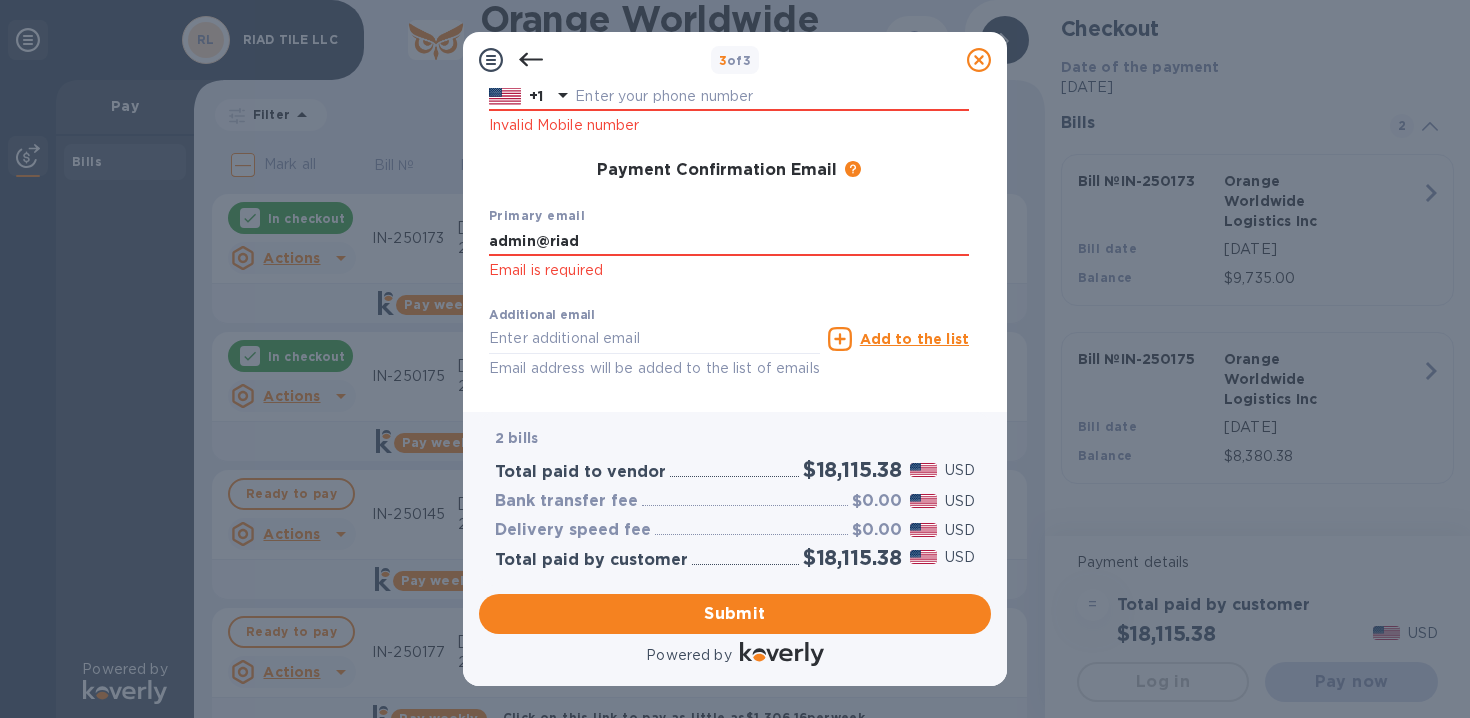 drag, startPoint x: 594, startPoint y: 239, endPoint x: 314, endPoint y: 239, distance: 280 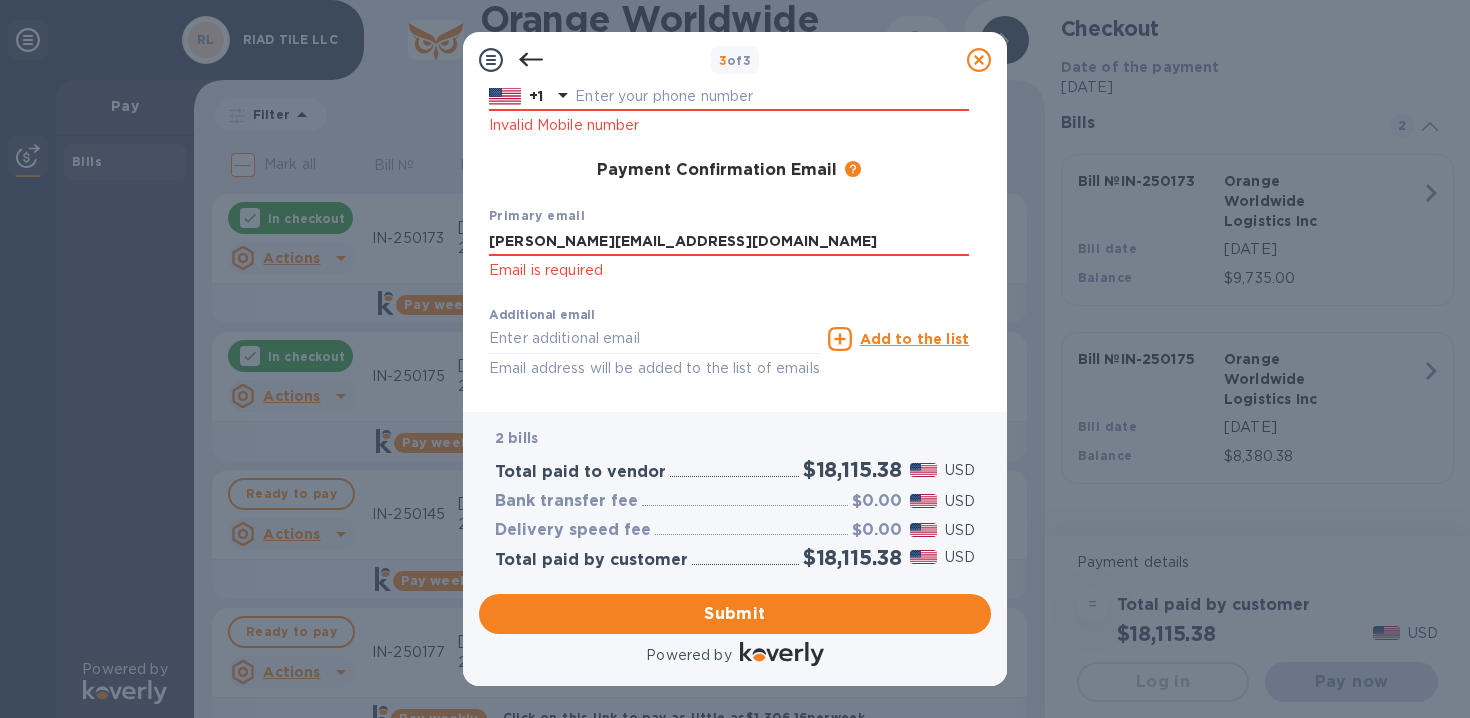 scroll, scrollTop: 0, scrollLeft: 0, axis: both 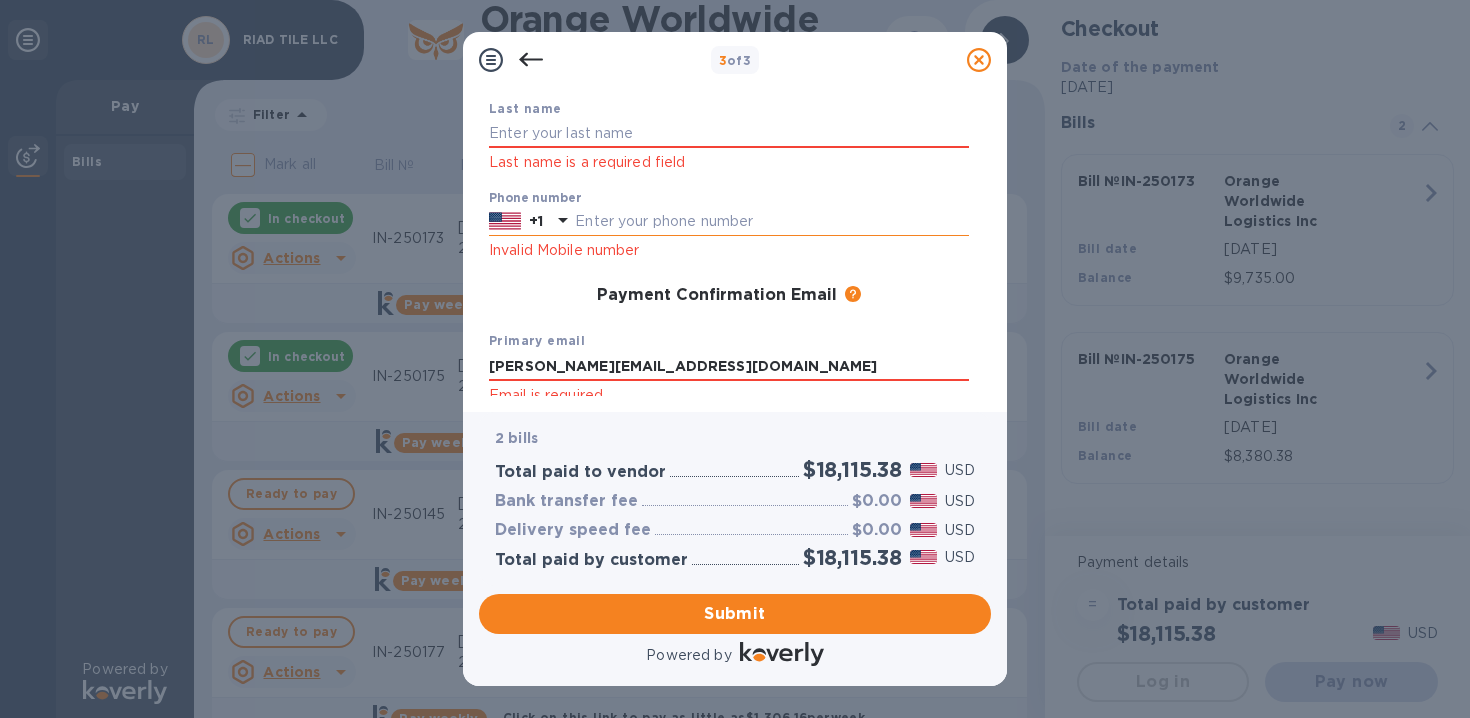 type on "[PERSON_NAME][EMAIL_ADDRESS][DOMAIN_NAME]" 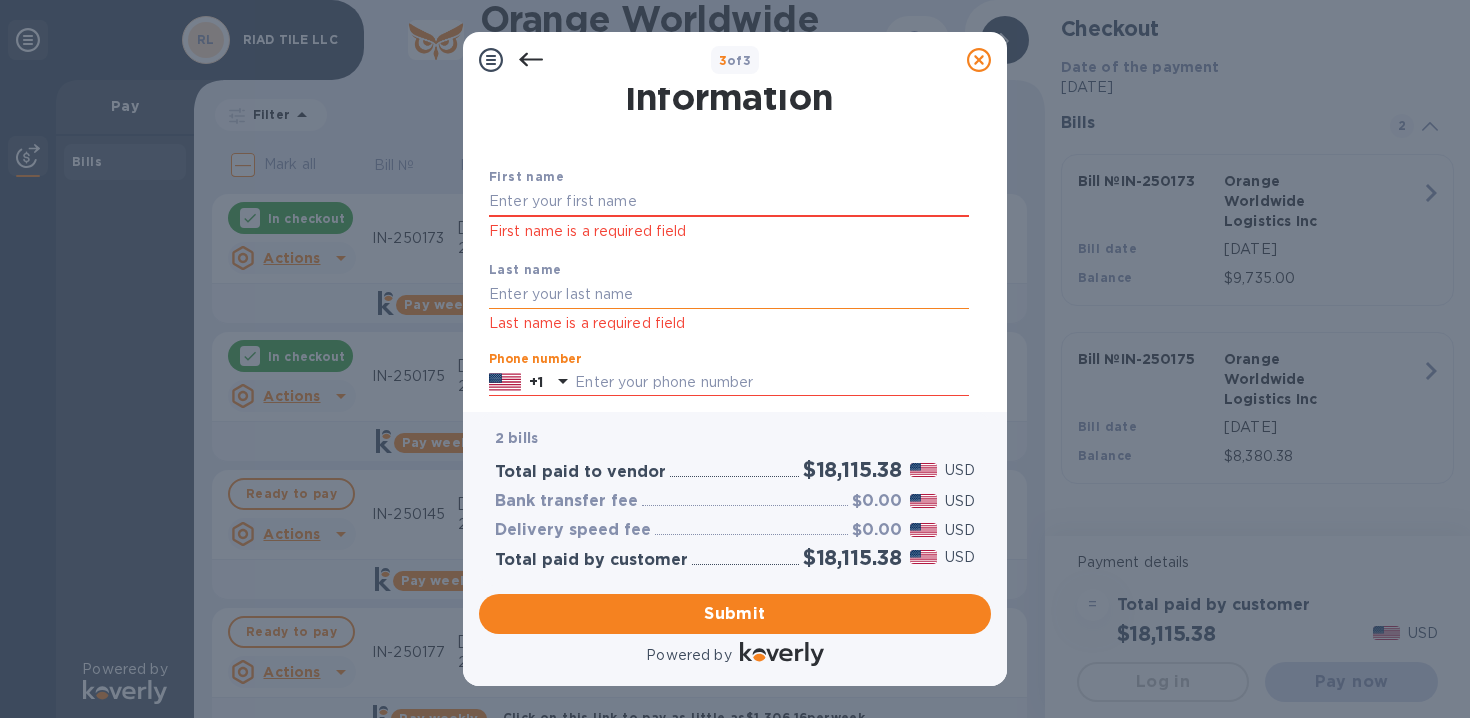 scroll, scrollTop: 49, scrollLeft: 0, axis: vertical 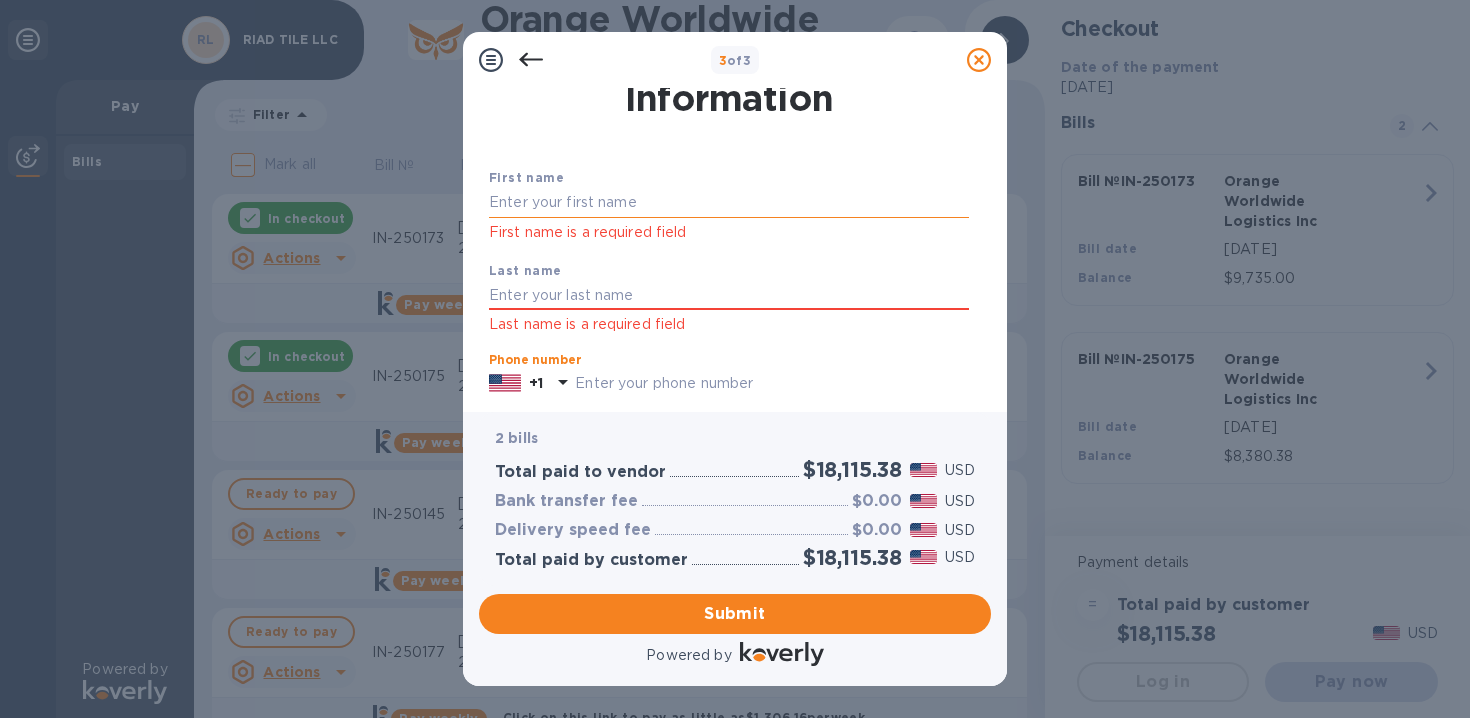 click at bounding box center (729, 203) 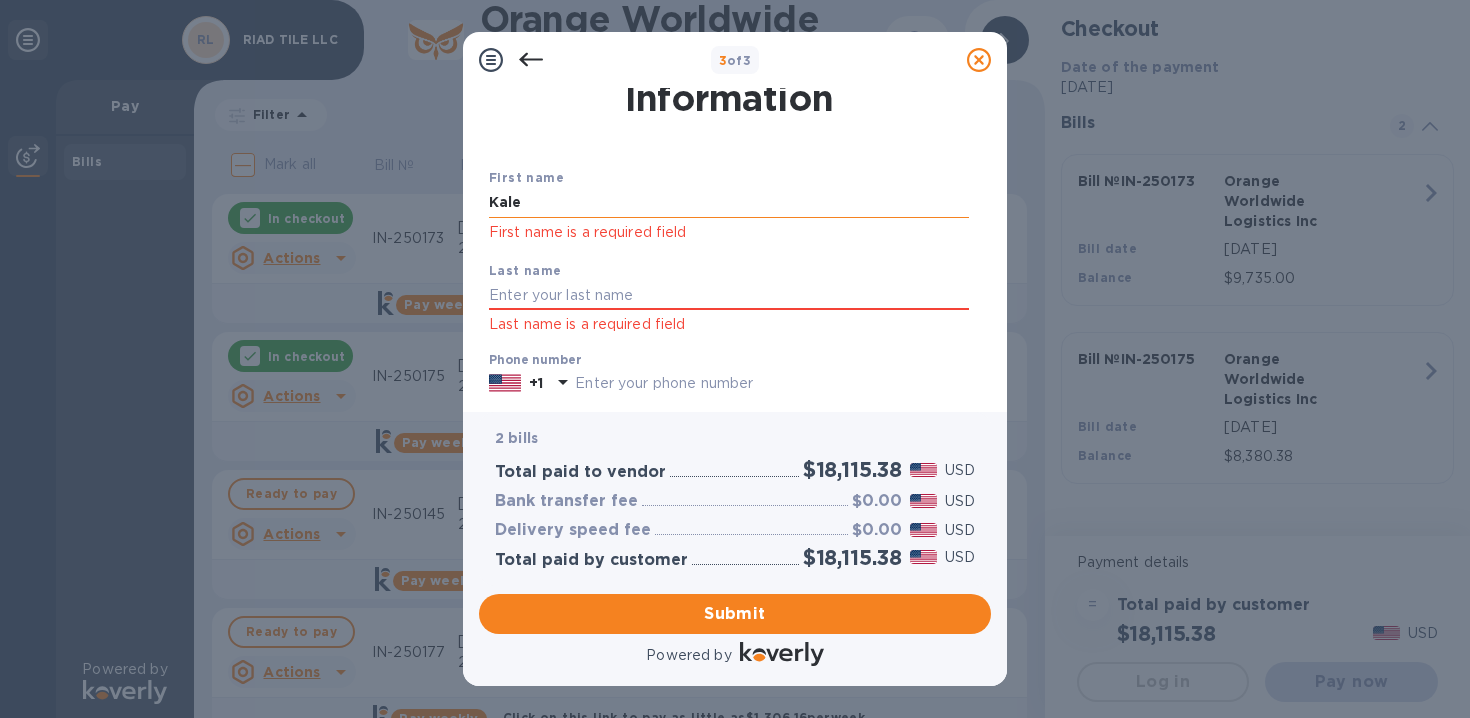 type on "Kale" 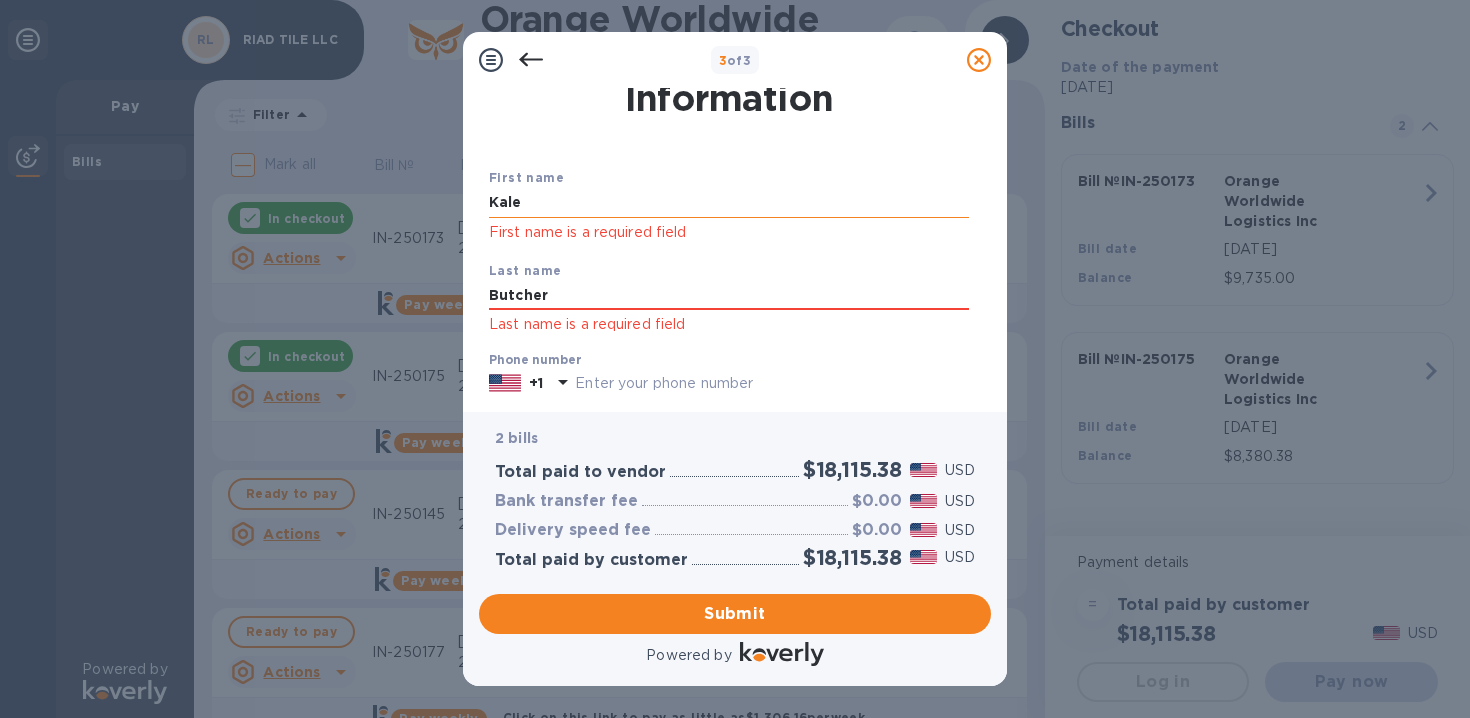 type on "Butcher" 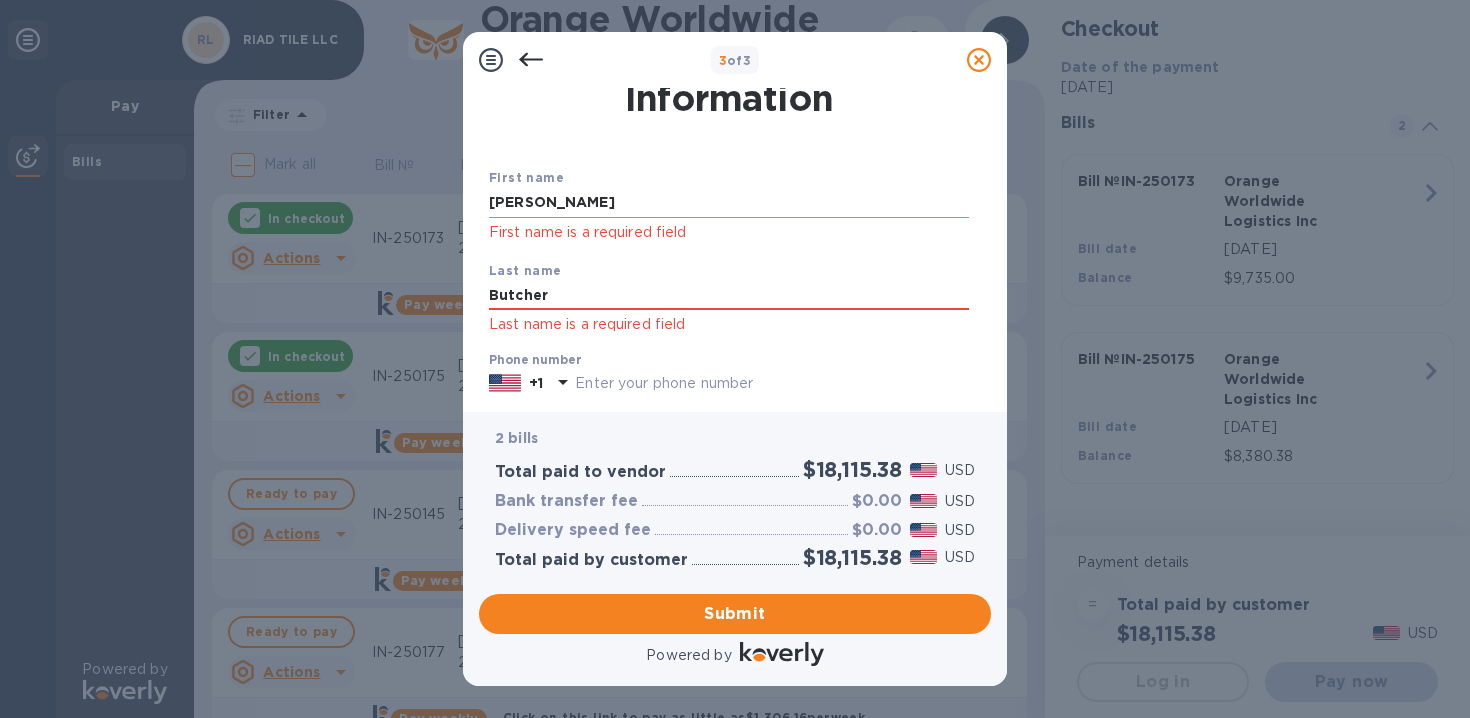 type on "[PERSON_NAME]" 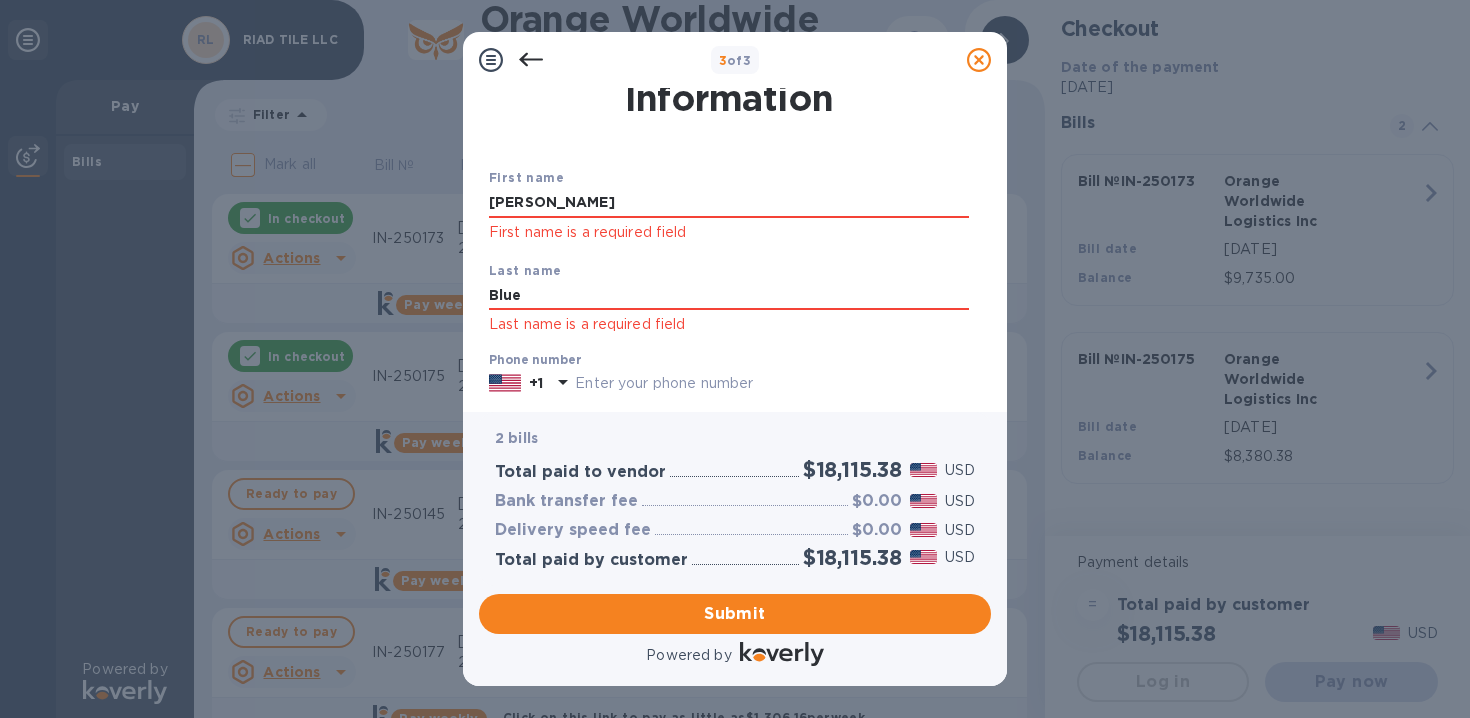 type on "Blue" 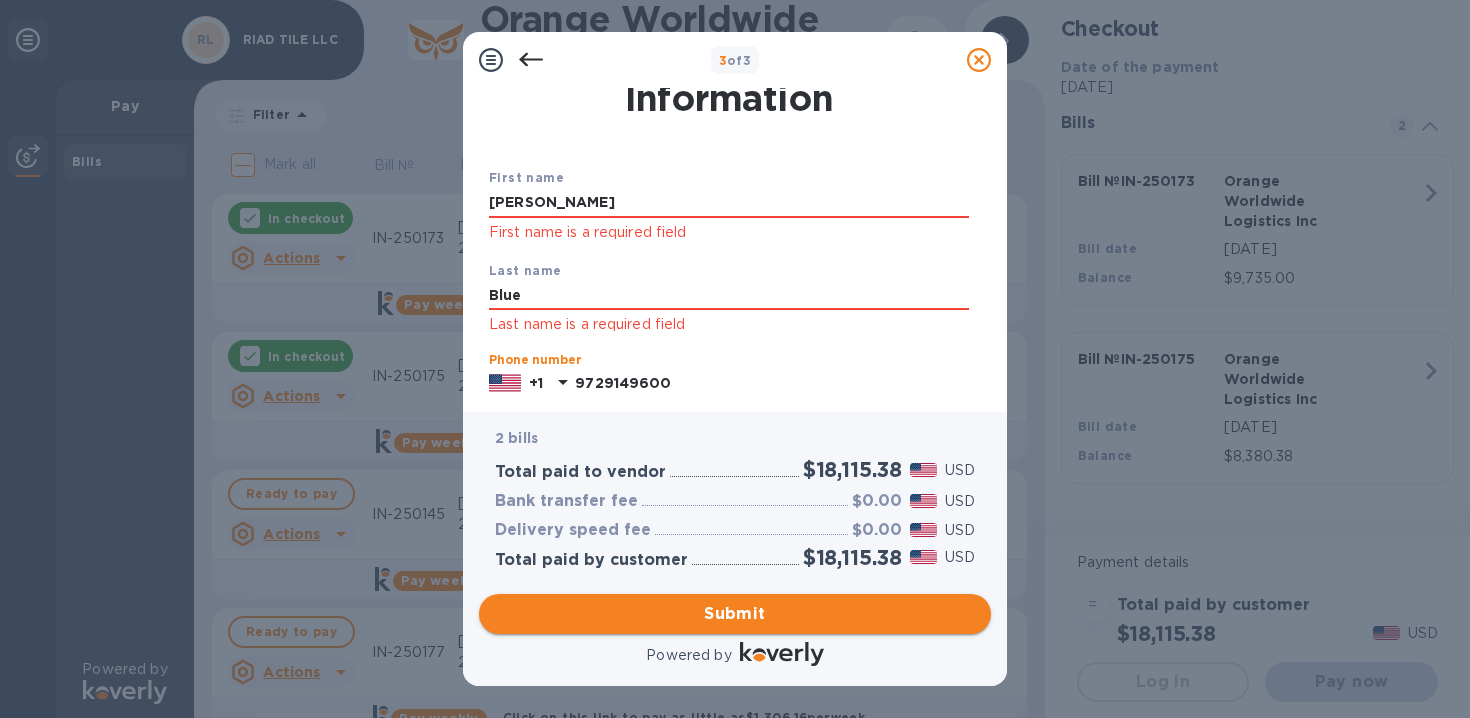 type on "9729149600" 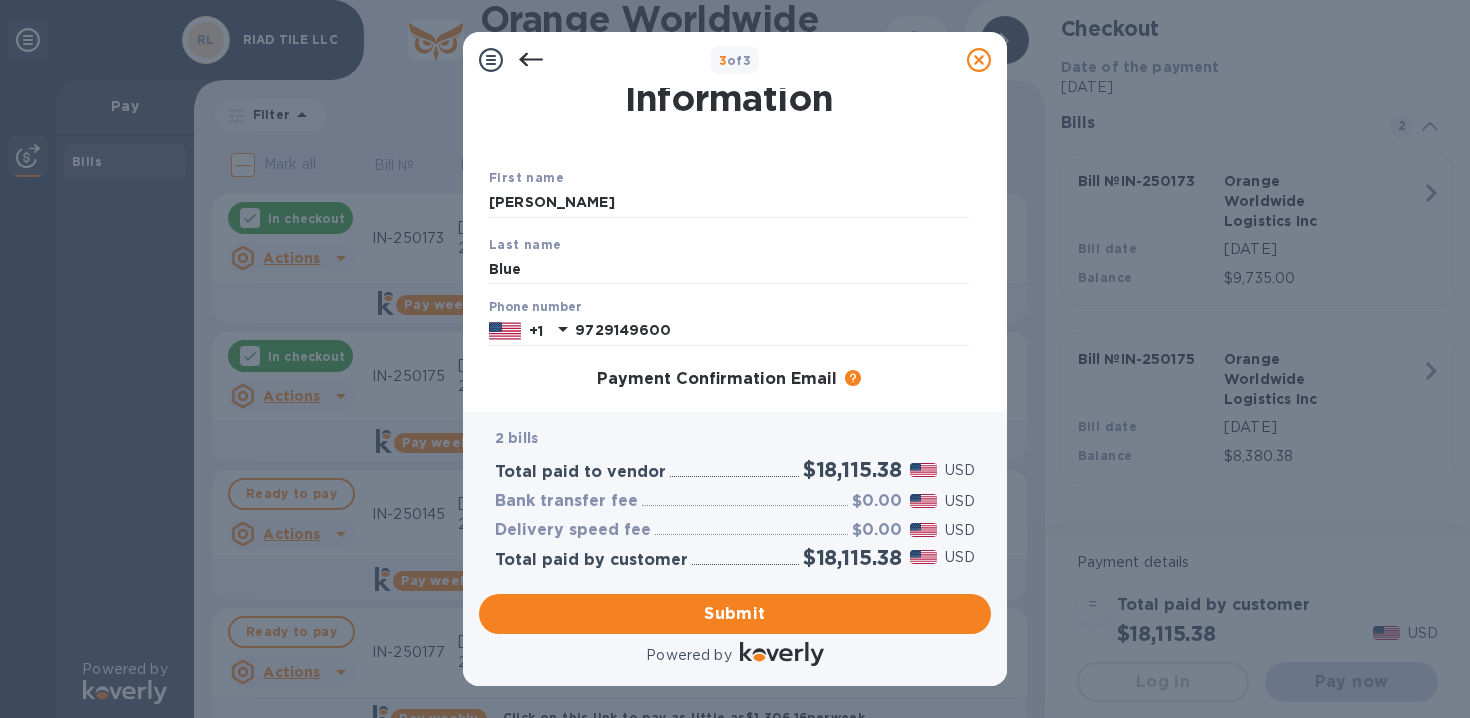 scroll, scrollTop: 0, scrollLeft: 0, axis: both 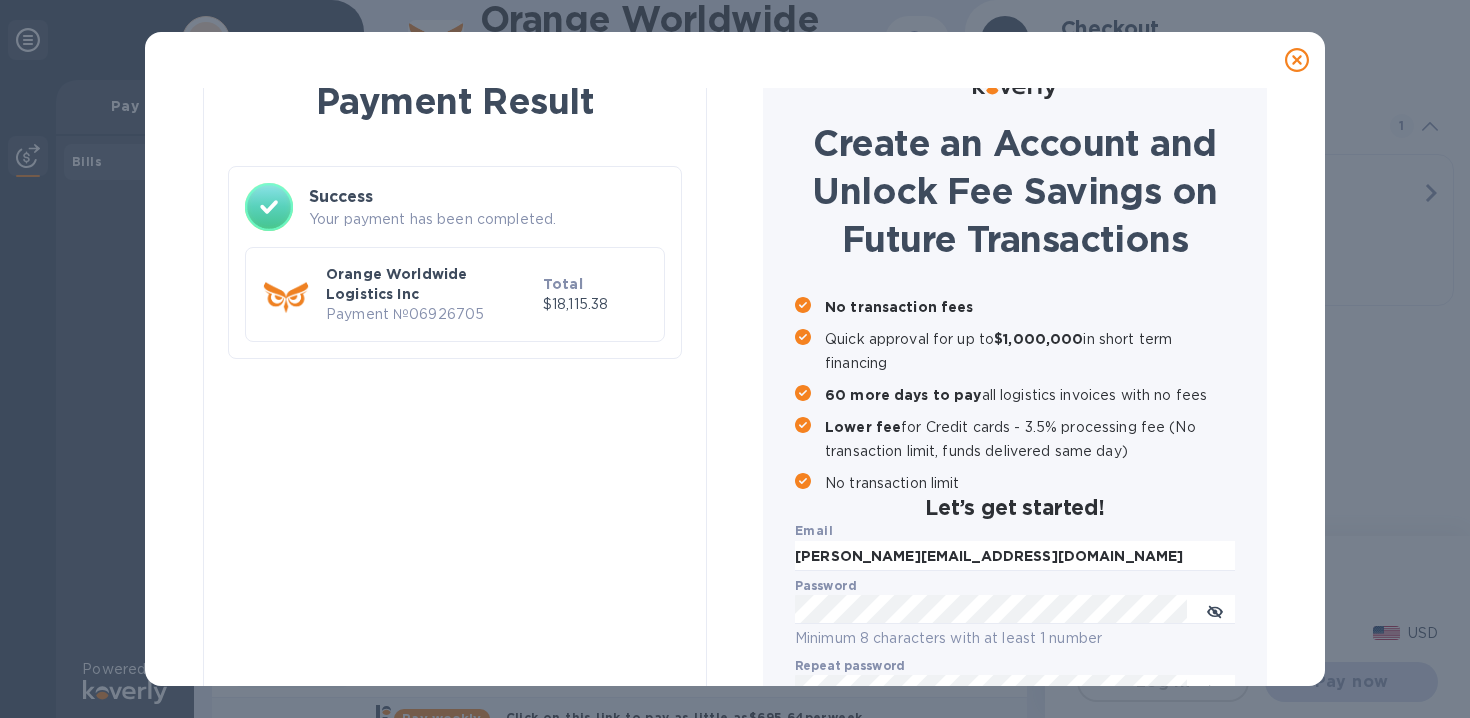 click 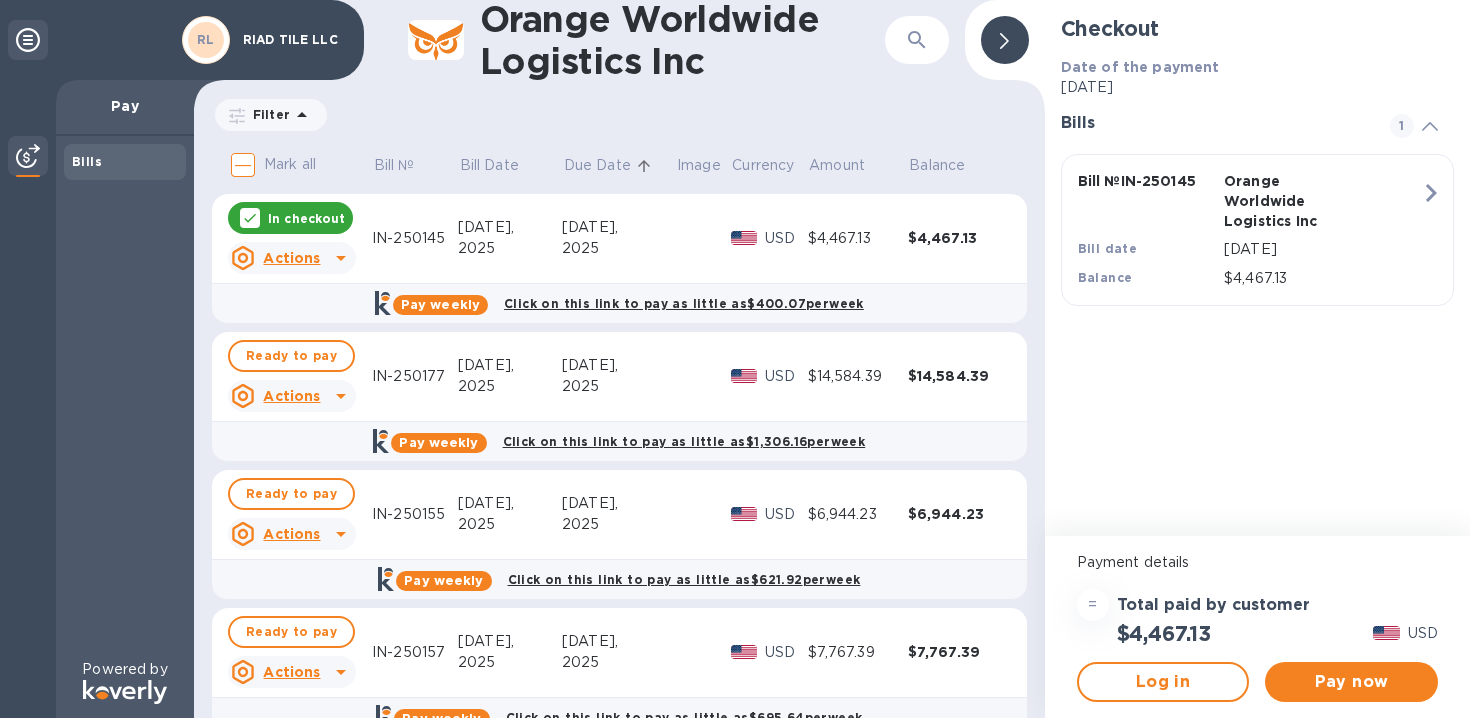 scroll, scrollTop: 0, scrollLeft: 0, axis: both 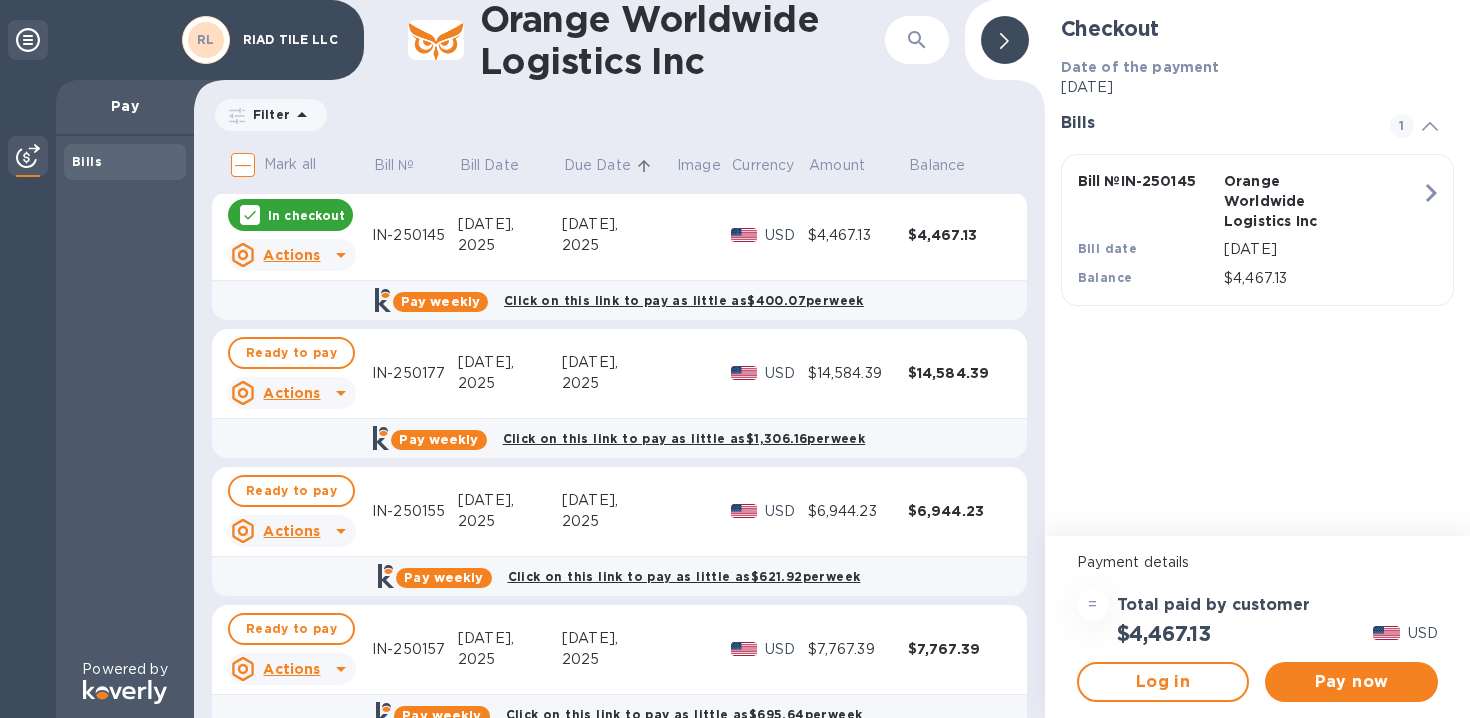 click 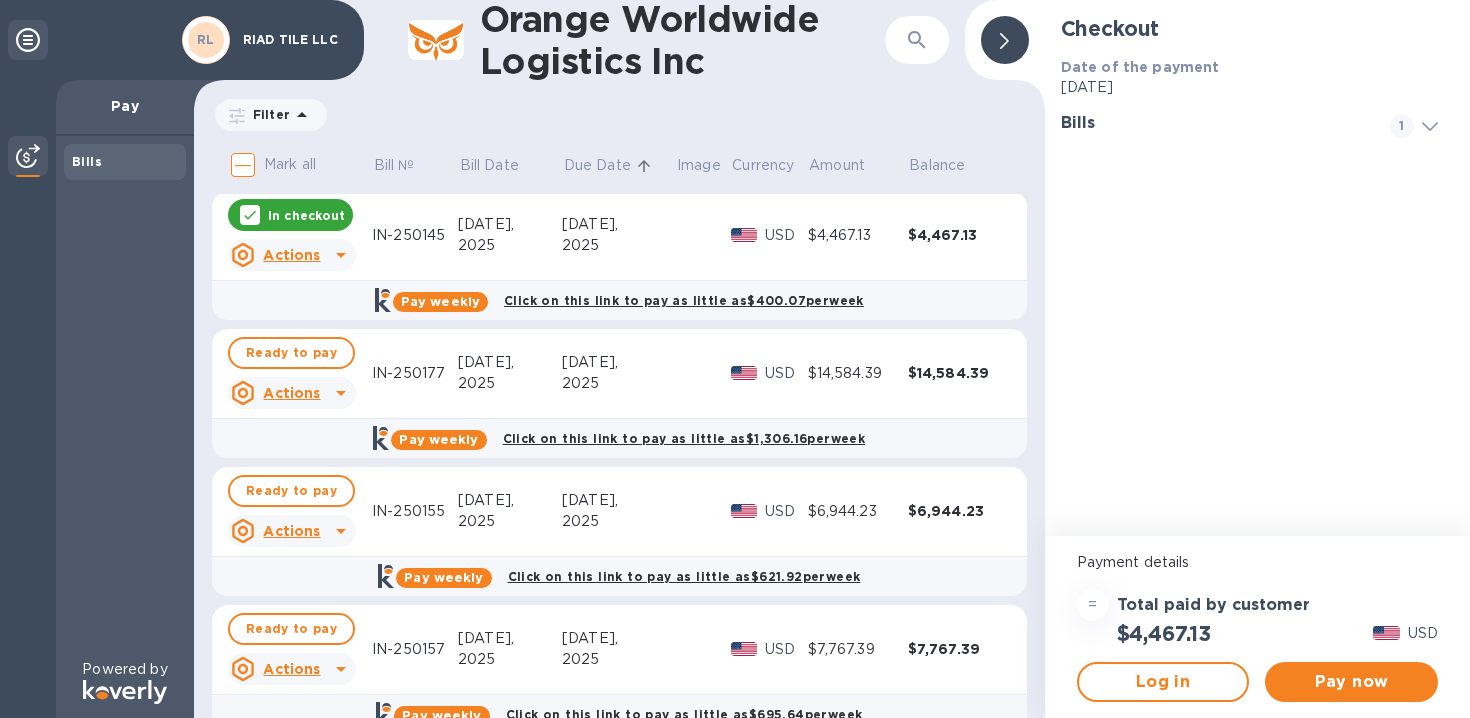 click 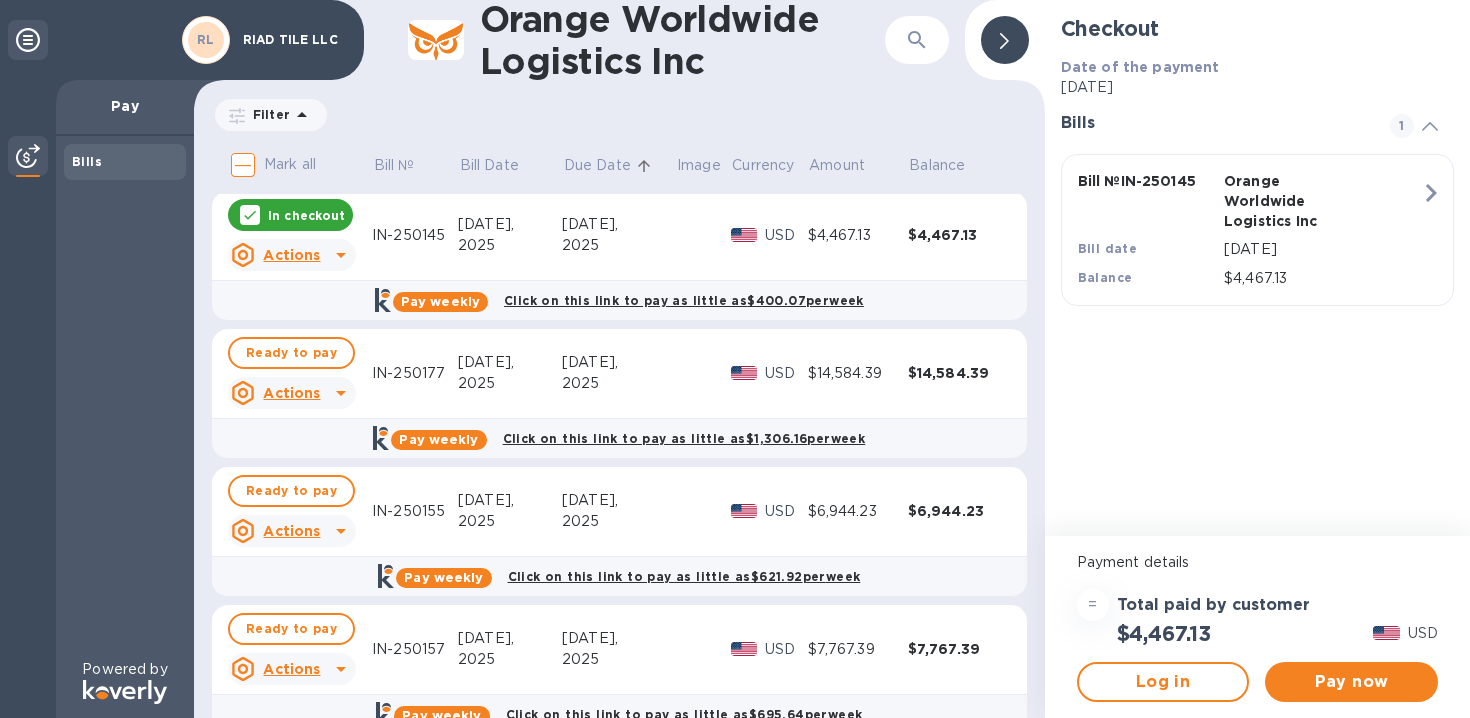 scroll, scrollTop: 0, scrollLeft: 0, axis: both 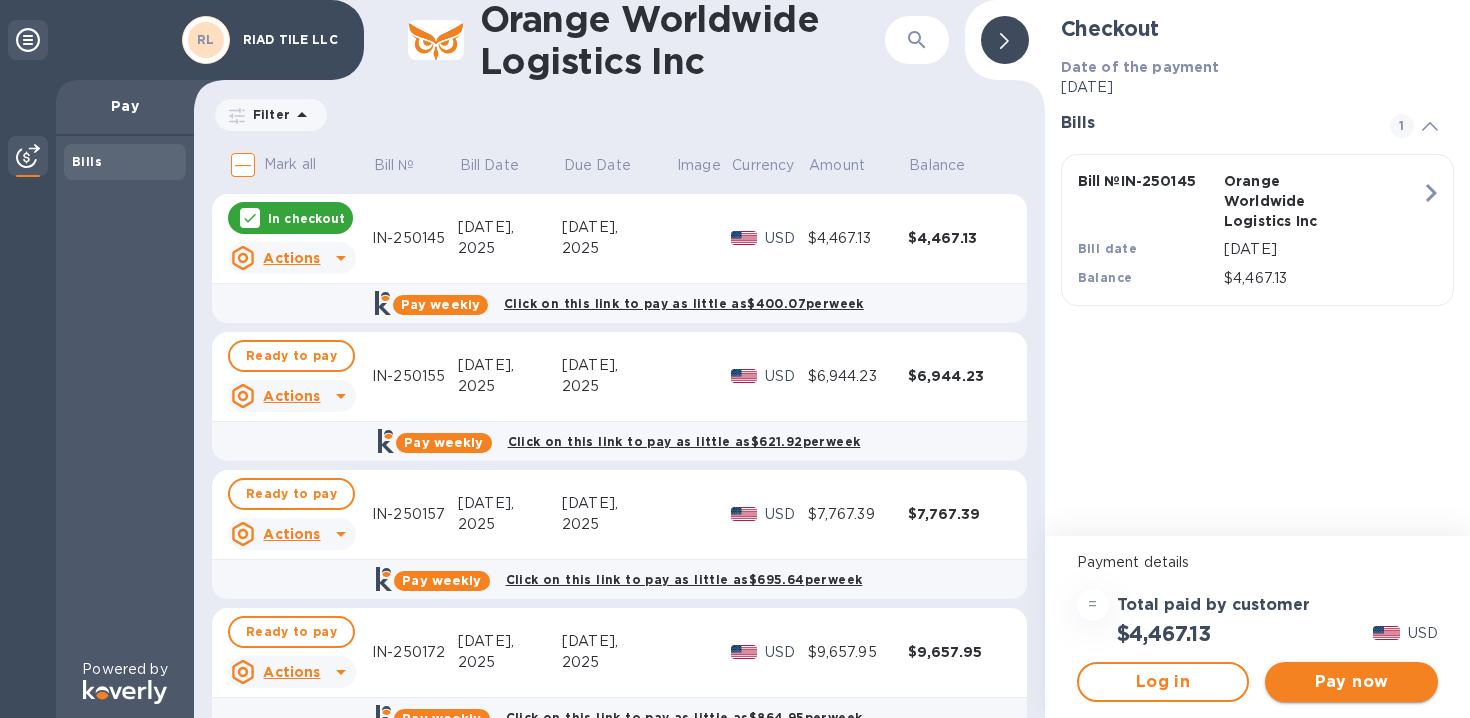 click on "Pay now" at bounding box center (1351, 682) 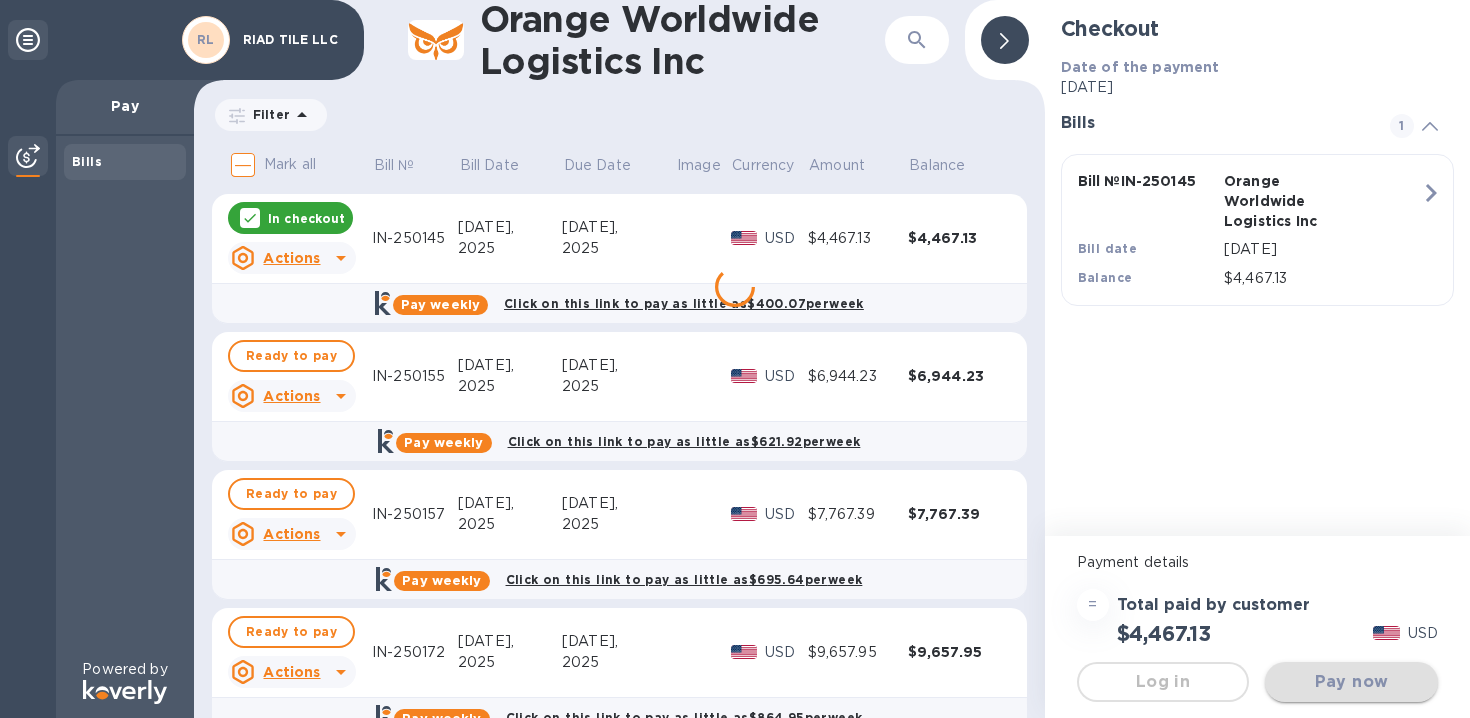 scroll, scrollTop: 0, scrollLeft: 0, axis: both 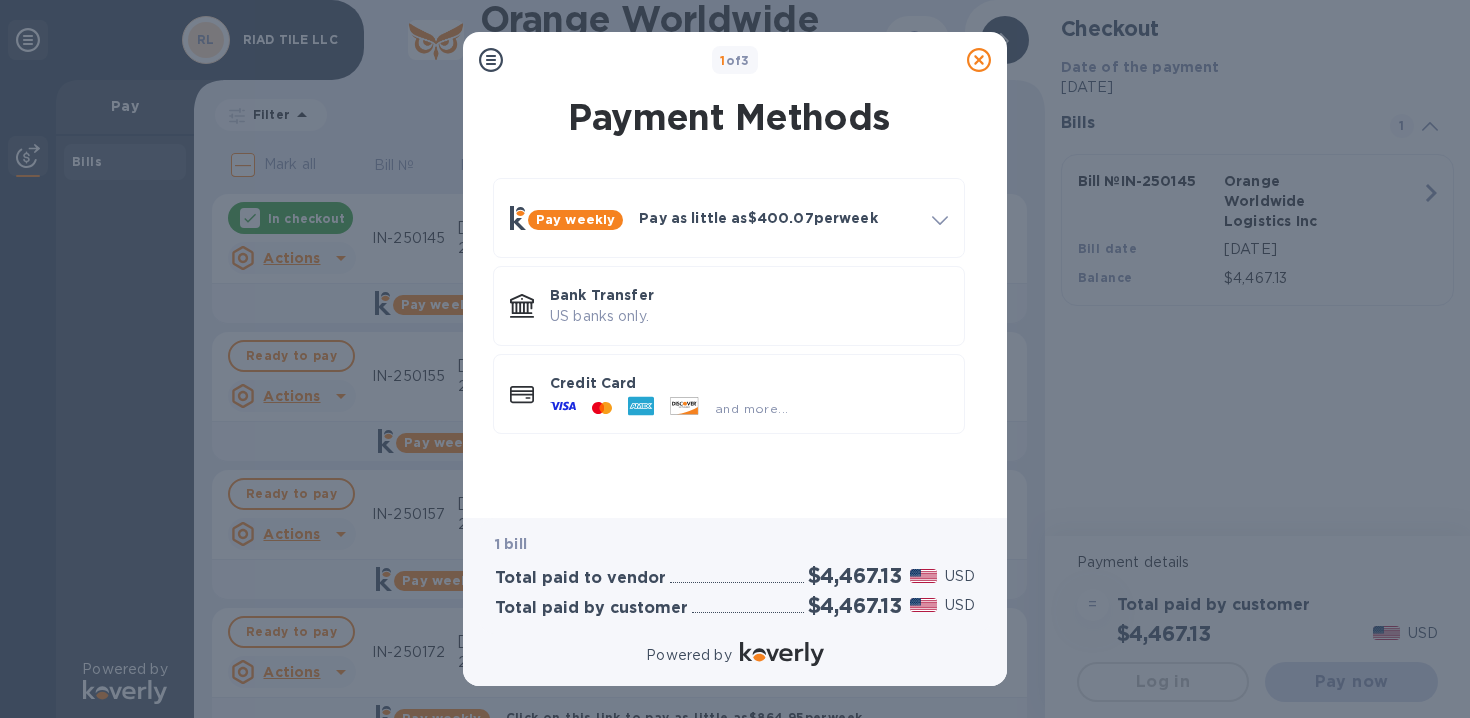 click at bounding box center [979, 60] 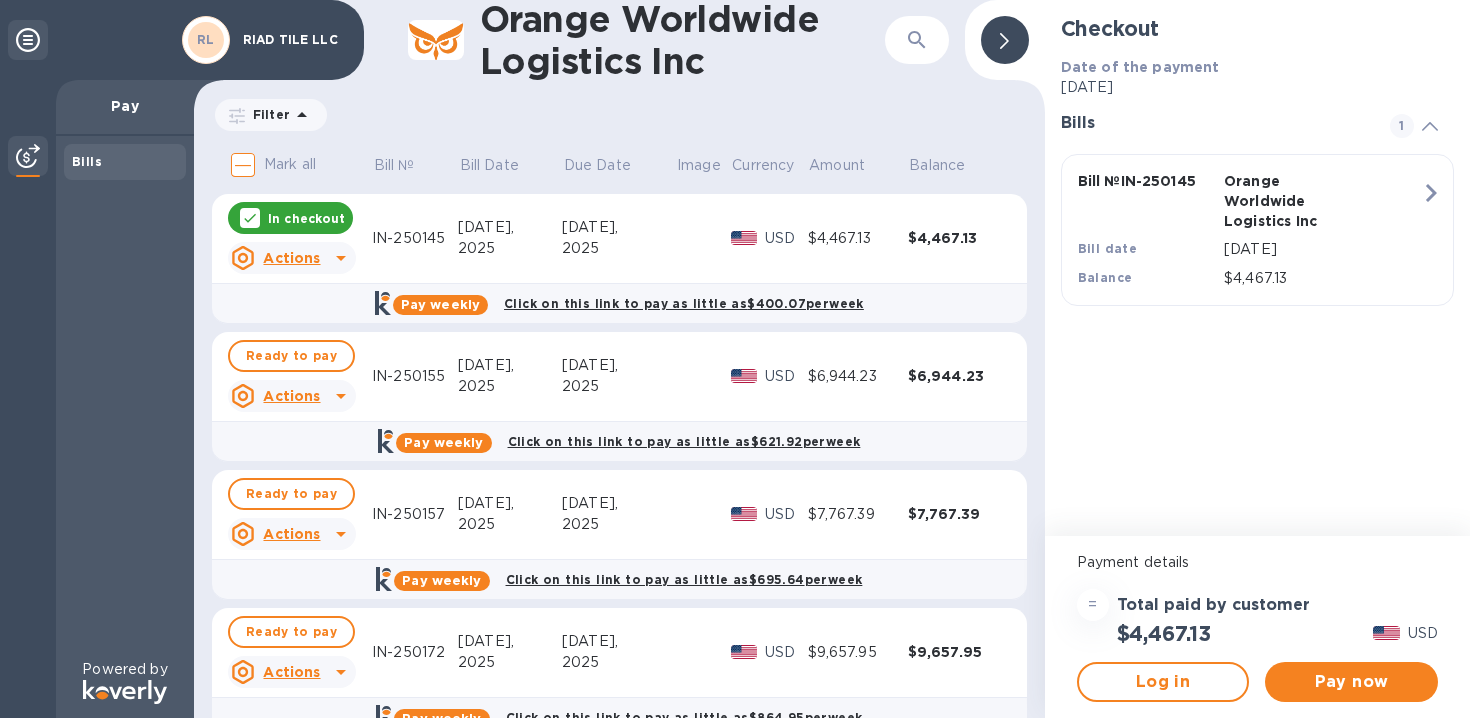 click on "Bill Date" at bounding box center [510, 168] 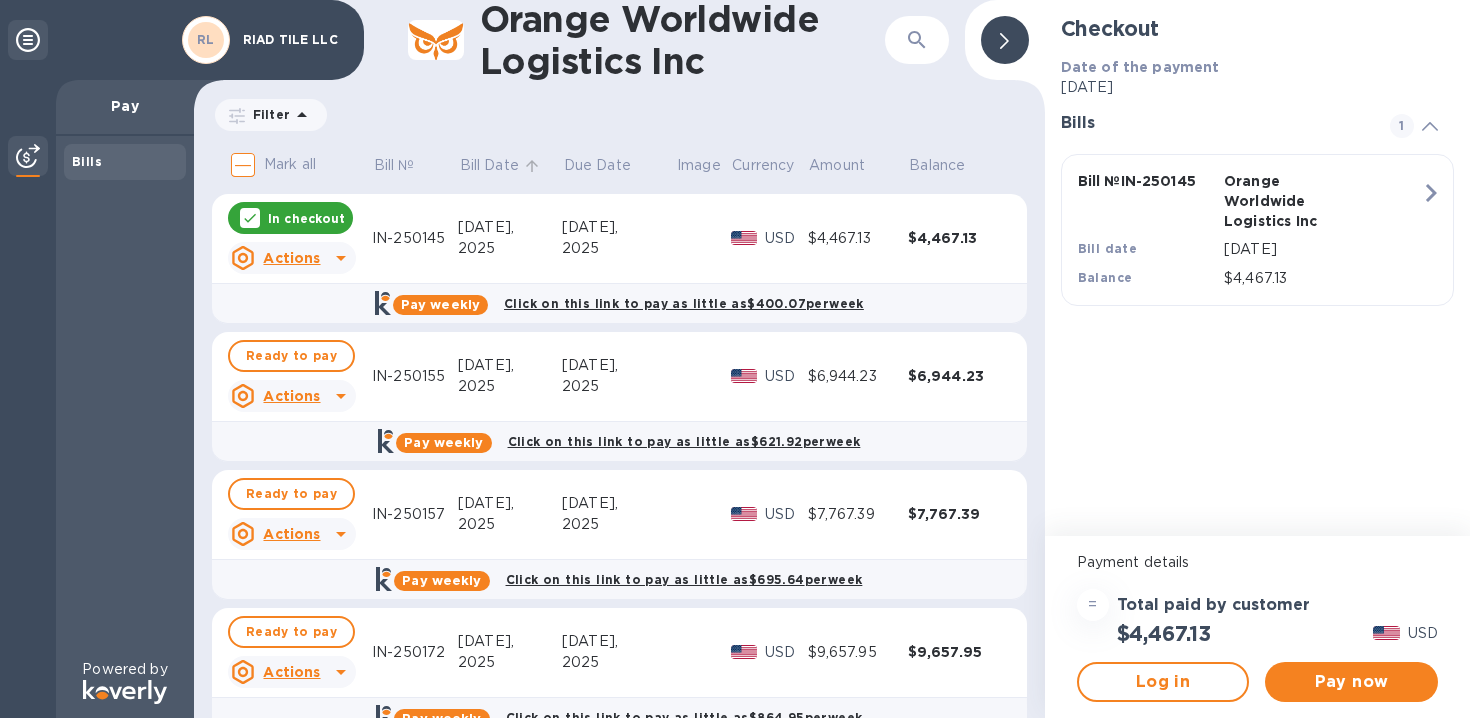 click on "Bill Date" at bounding box center (489, 165) 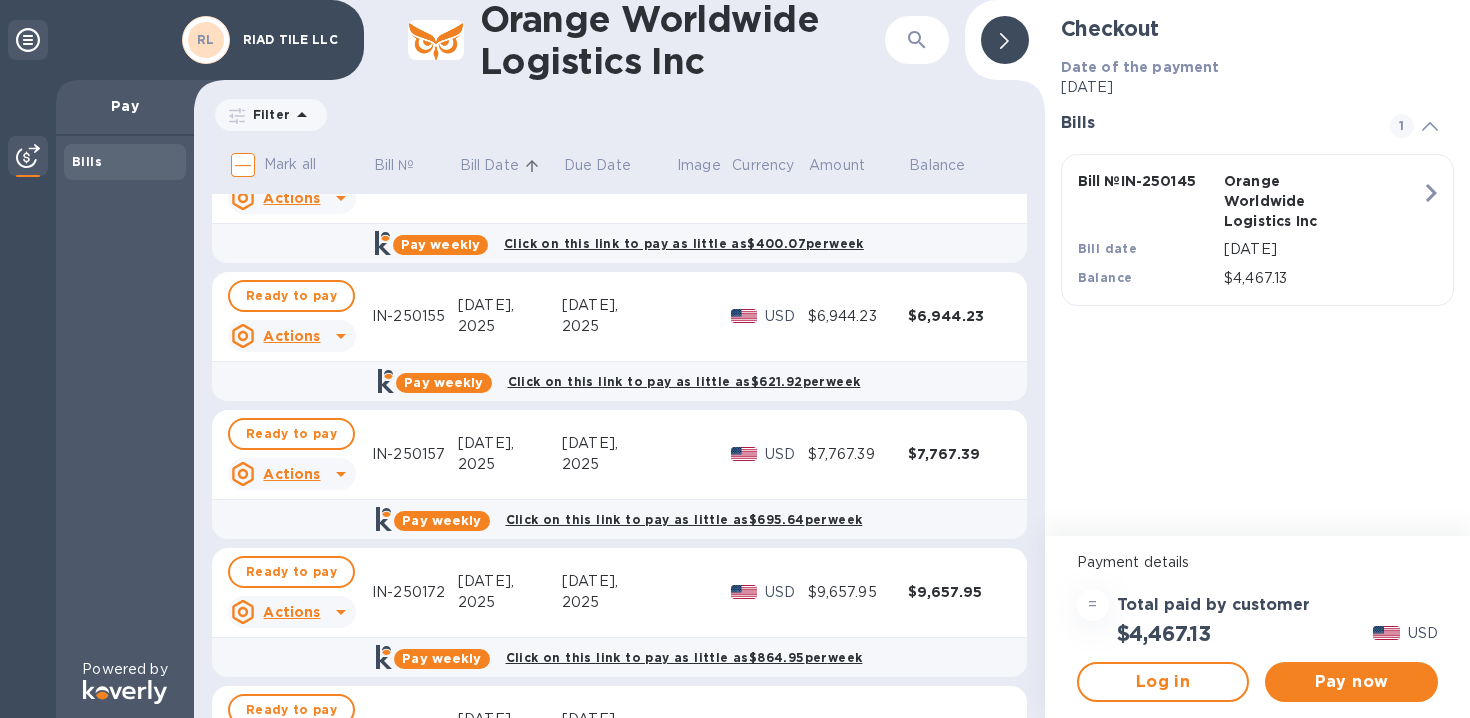 scroll, scrollTop: 0, scrollLeft: 0, axis: both 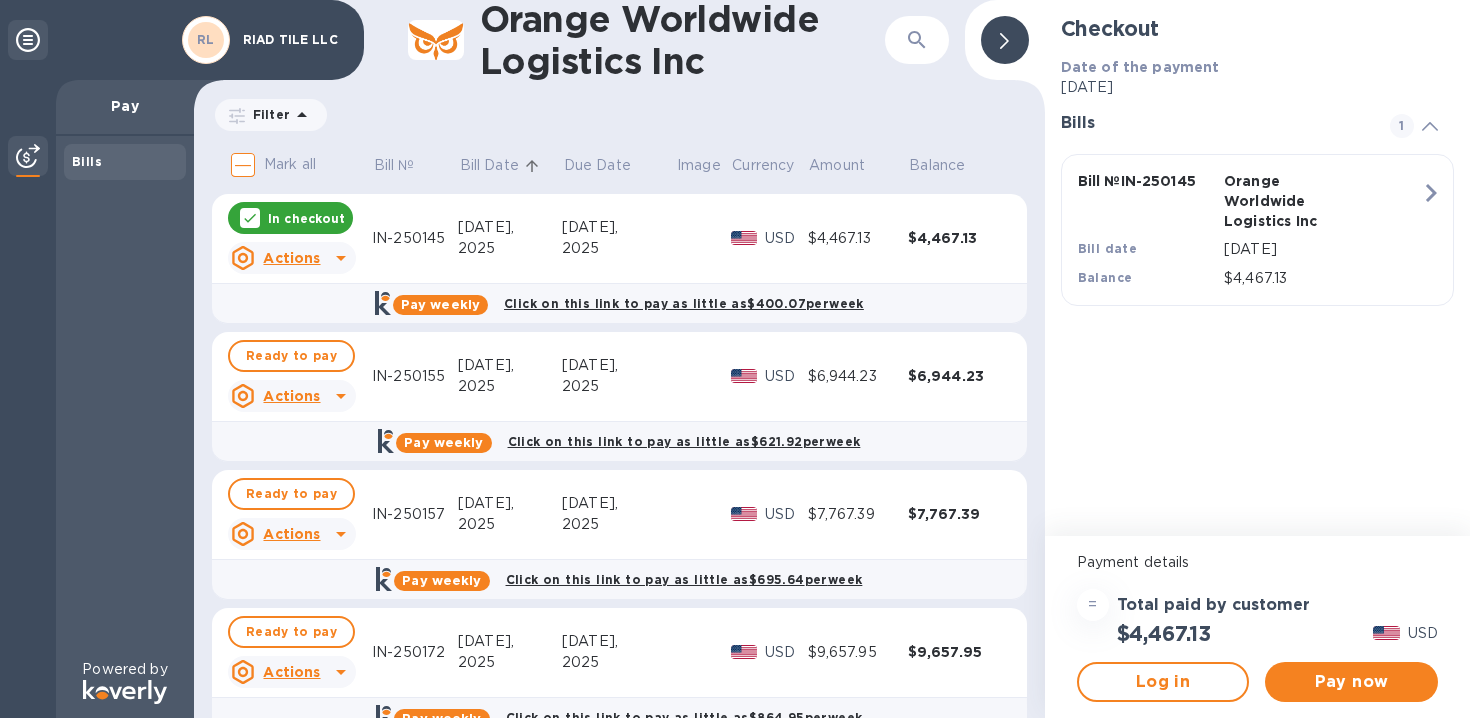 click on "In checkout" at bounding box center (306, 218) 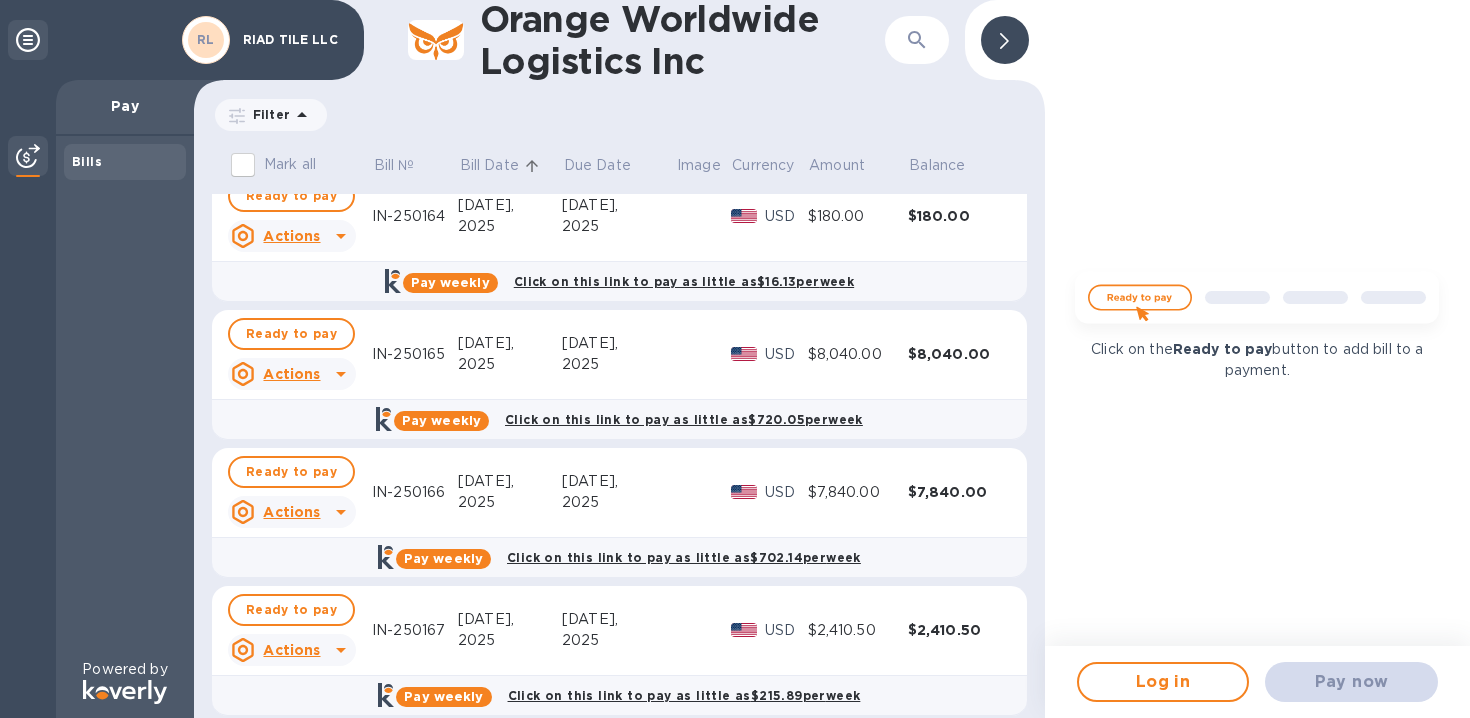scroll, scrollTop: 0, scrollLeft: 0, axis: both 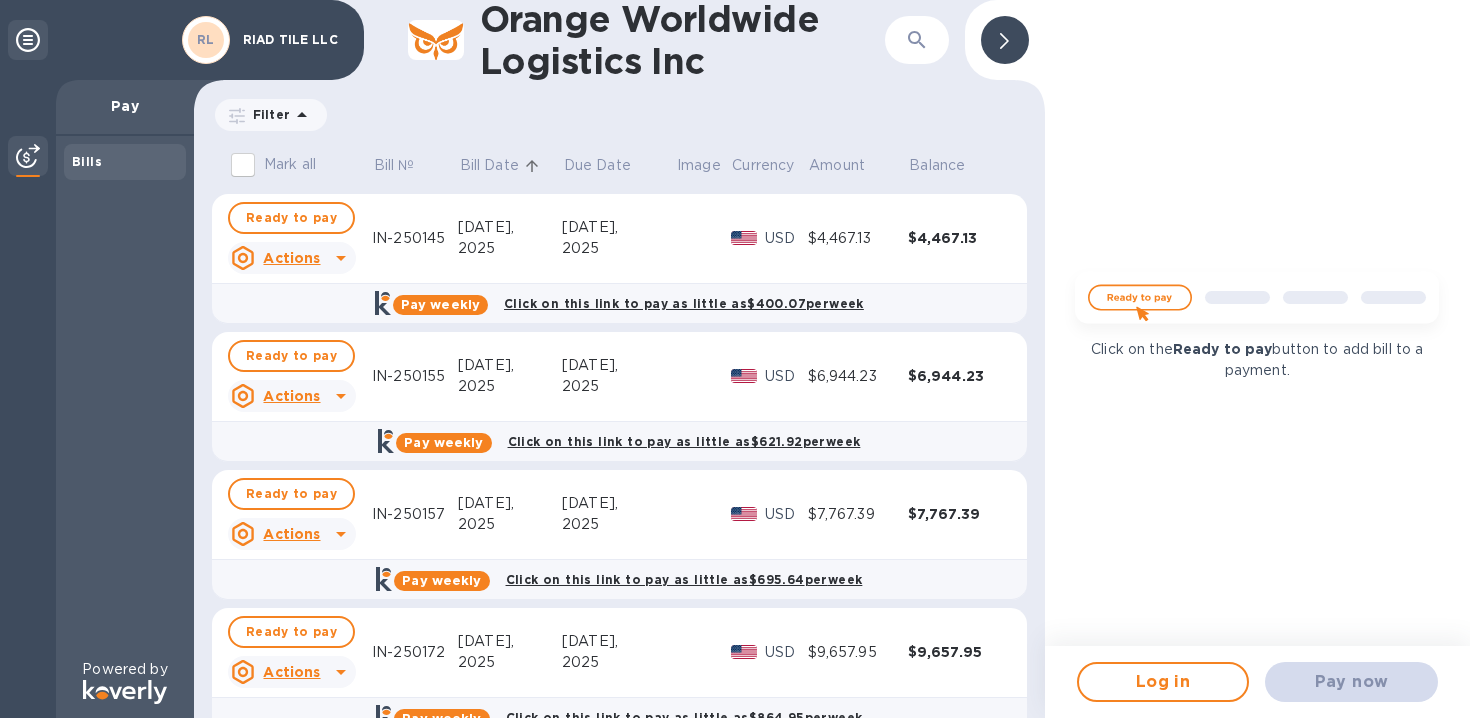 click on "Balance" at bounding box center [958, 168] 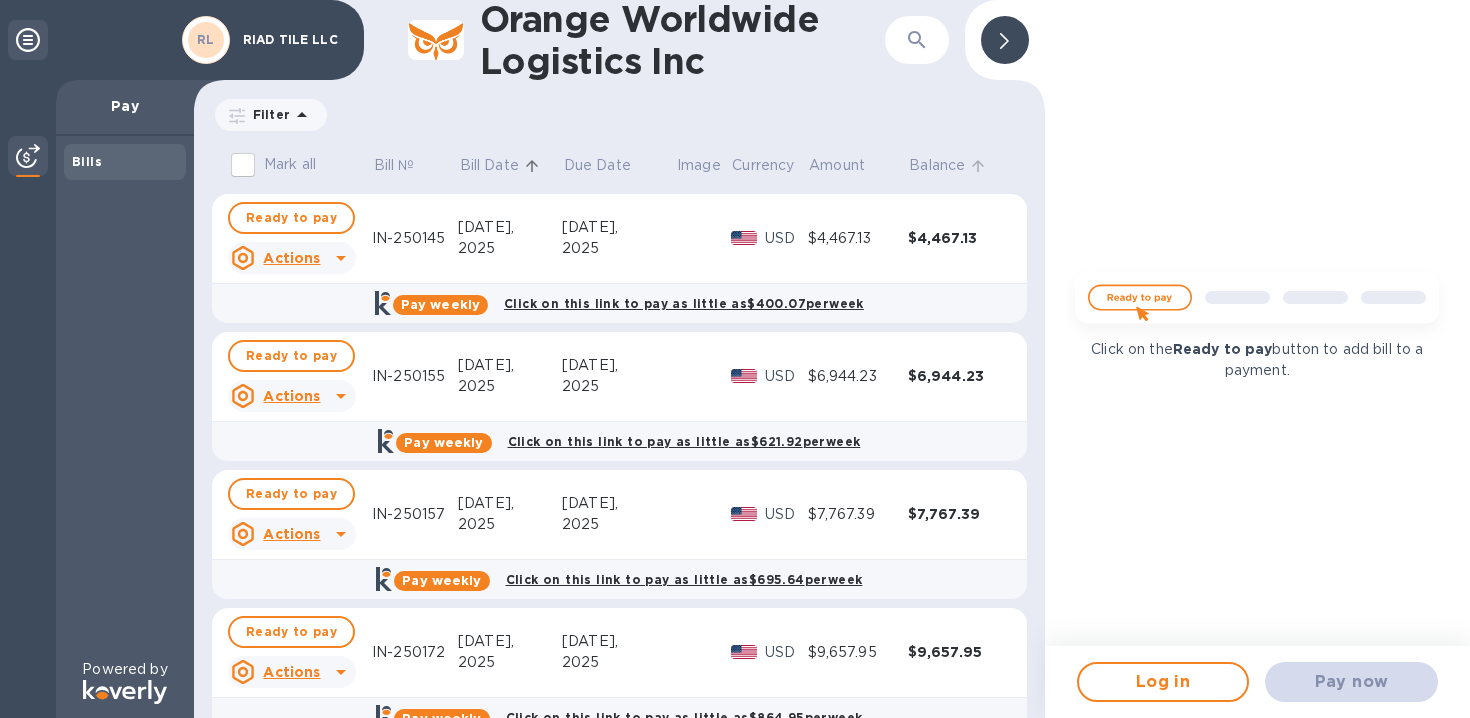 click on "Balance" at bounding box center [937, 165] 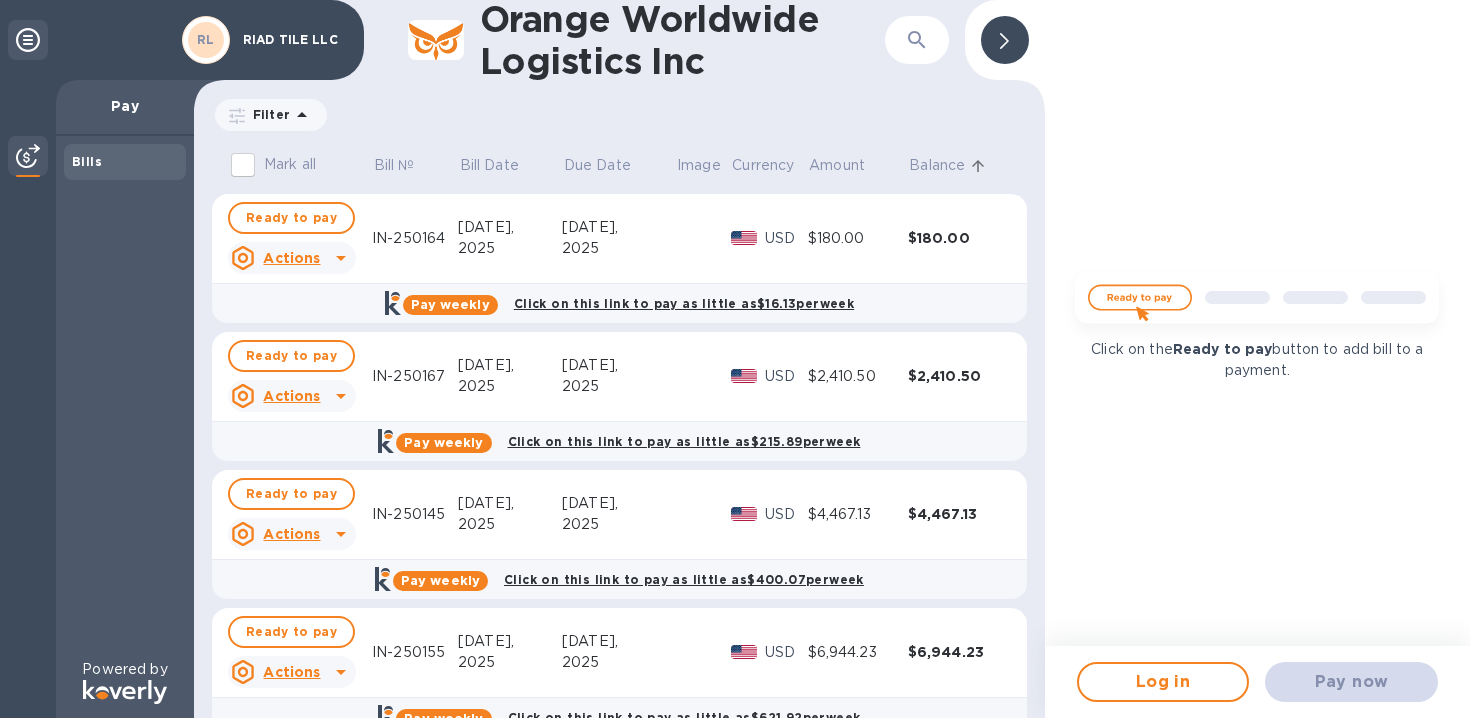 click on "Balance" at bounding box center (937, 165) 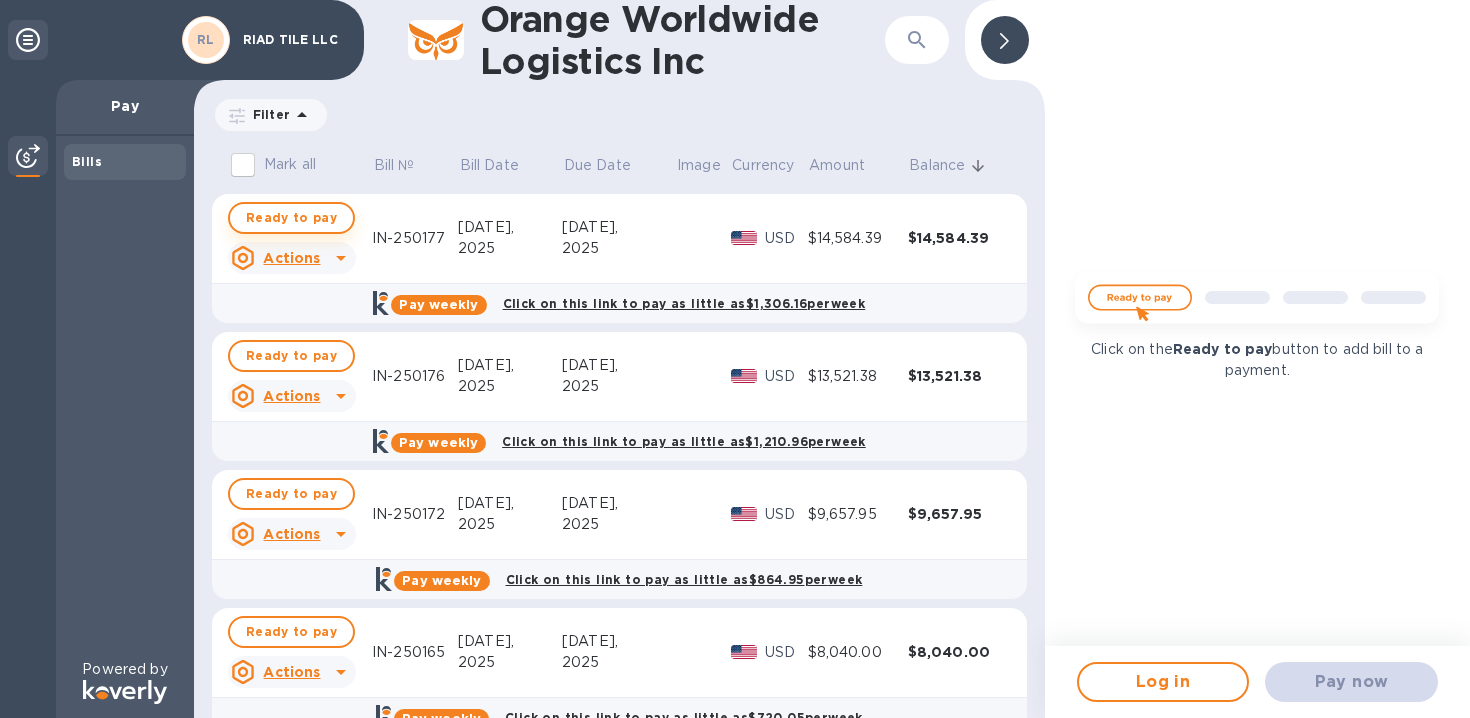 click on "Ready to pay" at bounding box center [291, 218] 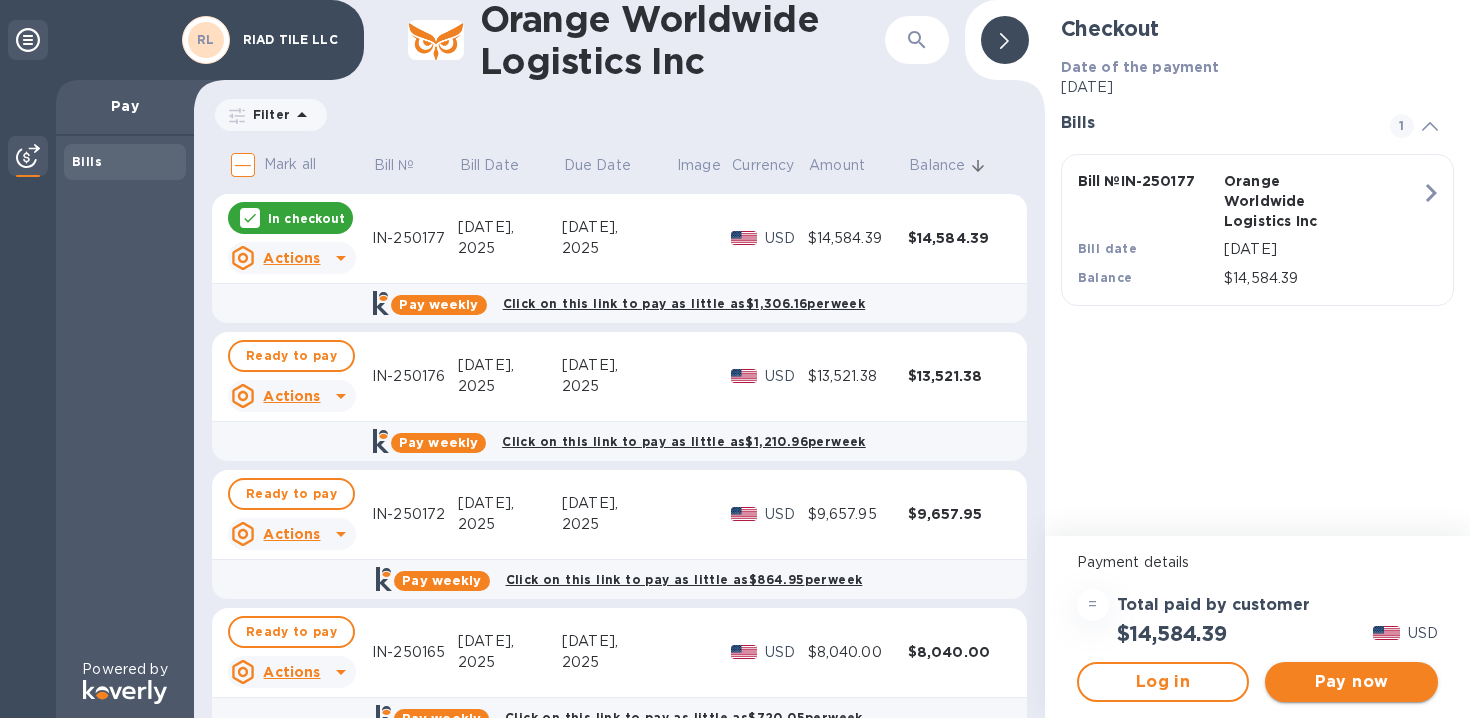 click on "Pay now" at bounding box center (1351, 682) 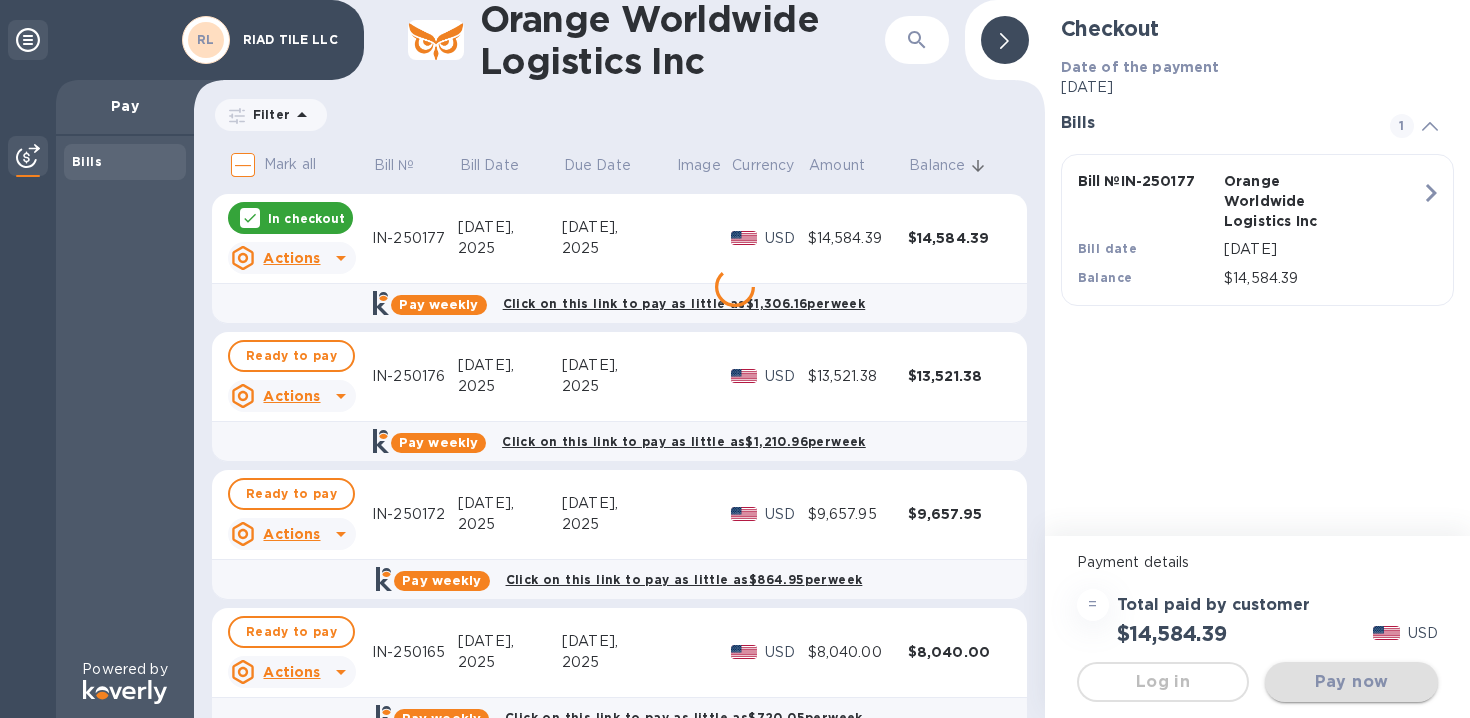 scroll, scrollTop: 0, scrollLeft: 0, axis: both 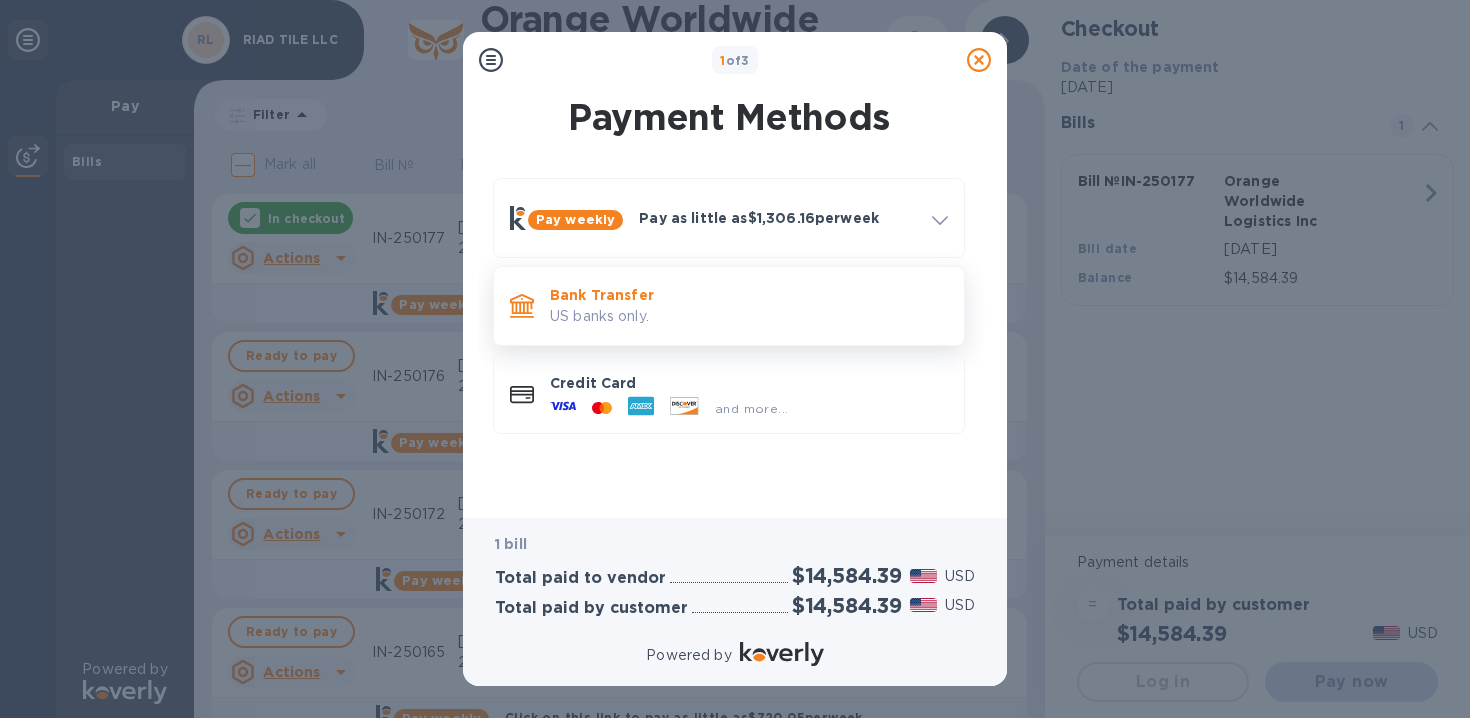 click on "US banks only." at bounding box center [749, 316] 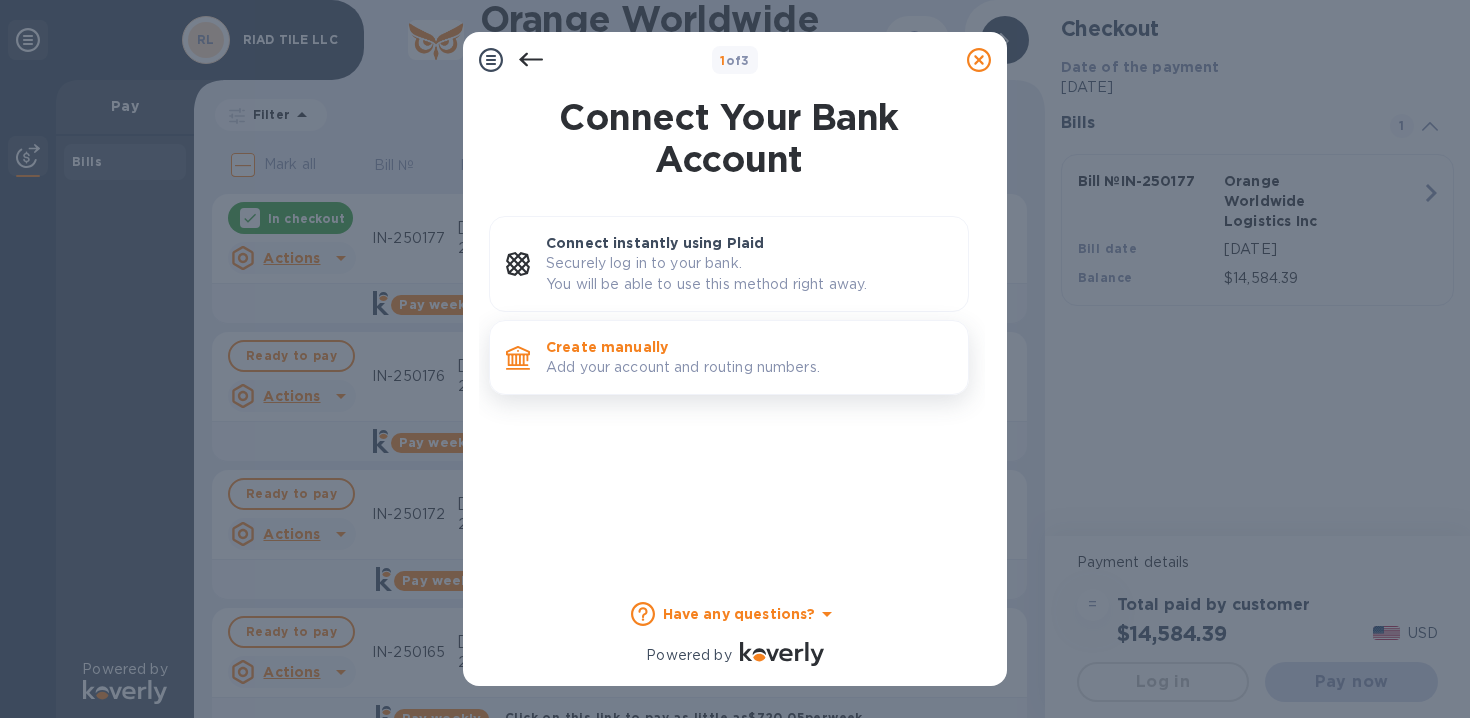 click on "Add your account and routing numbers." at bounding box center (749, 367) 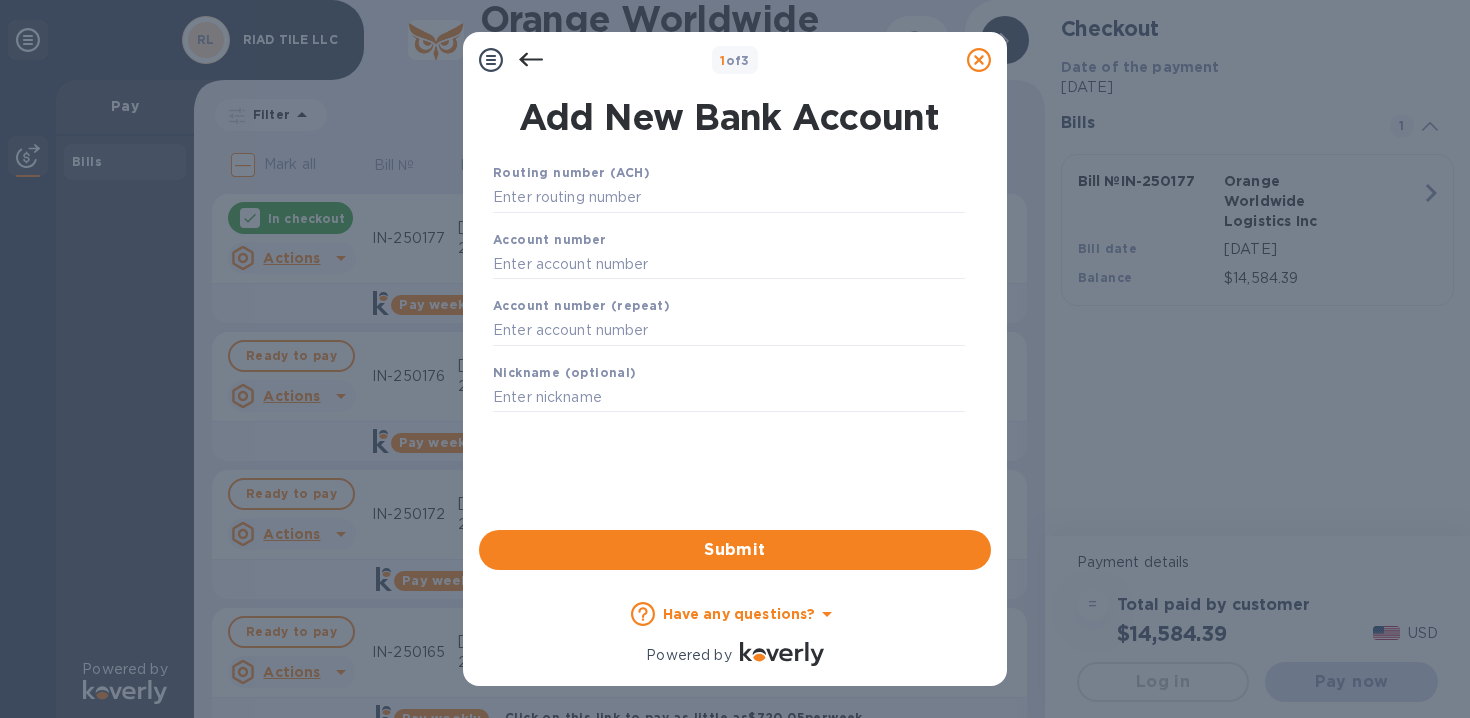 click on "Routing number (ACH)" at bounding box center [729, 187] 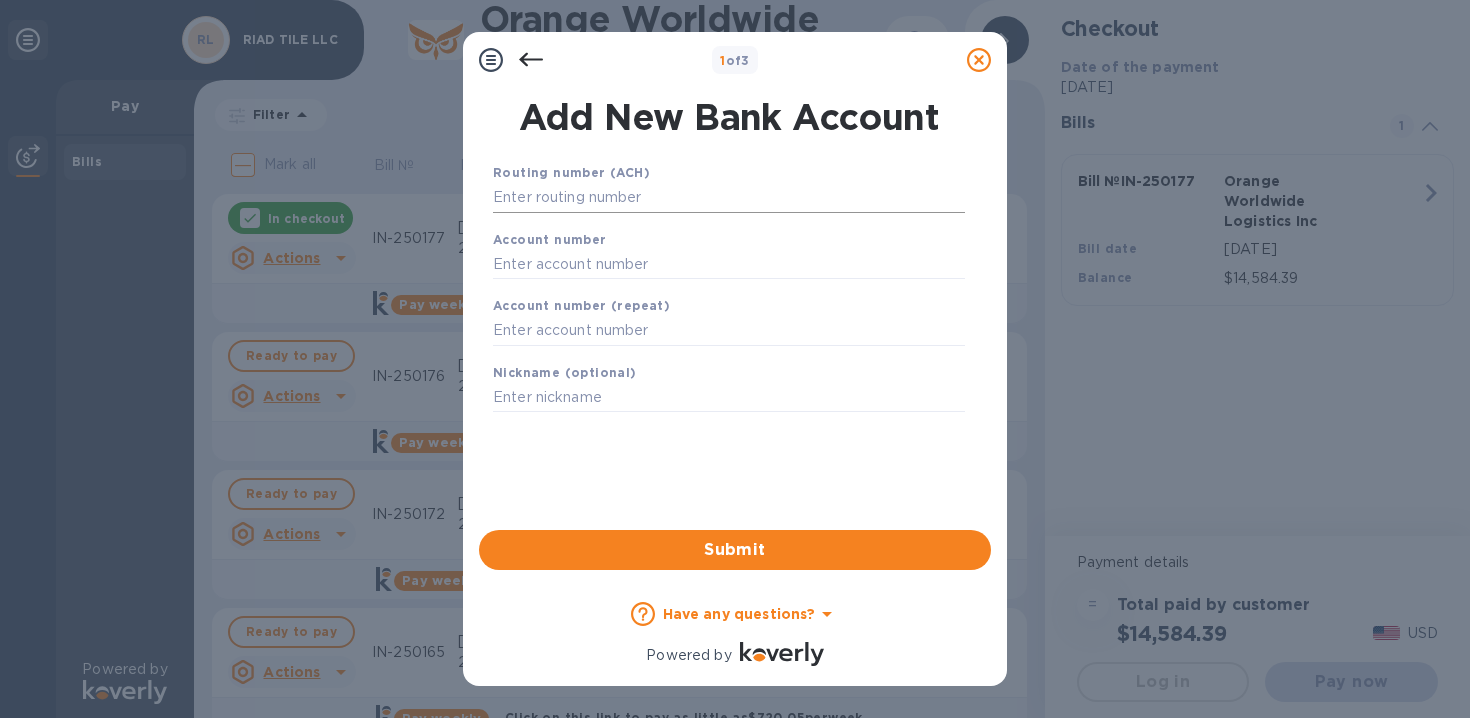 click at bounding box center [729, 198] 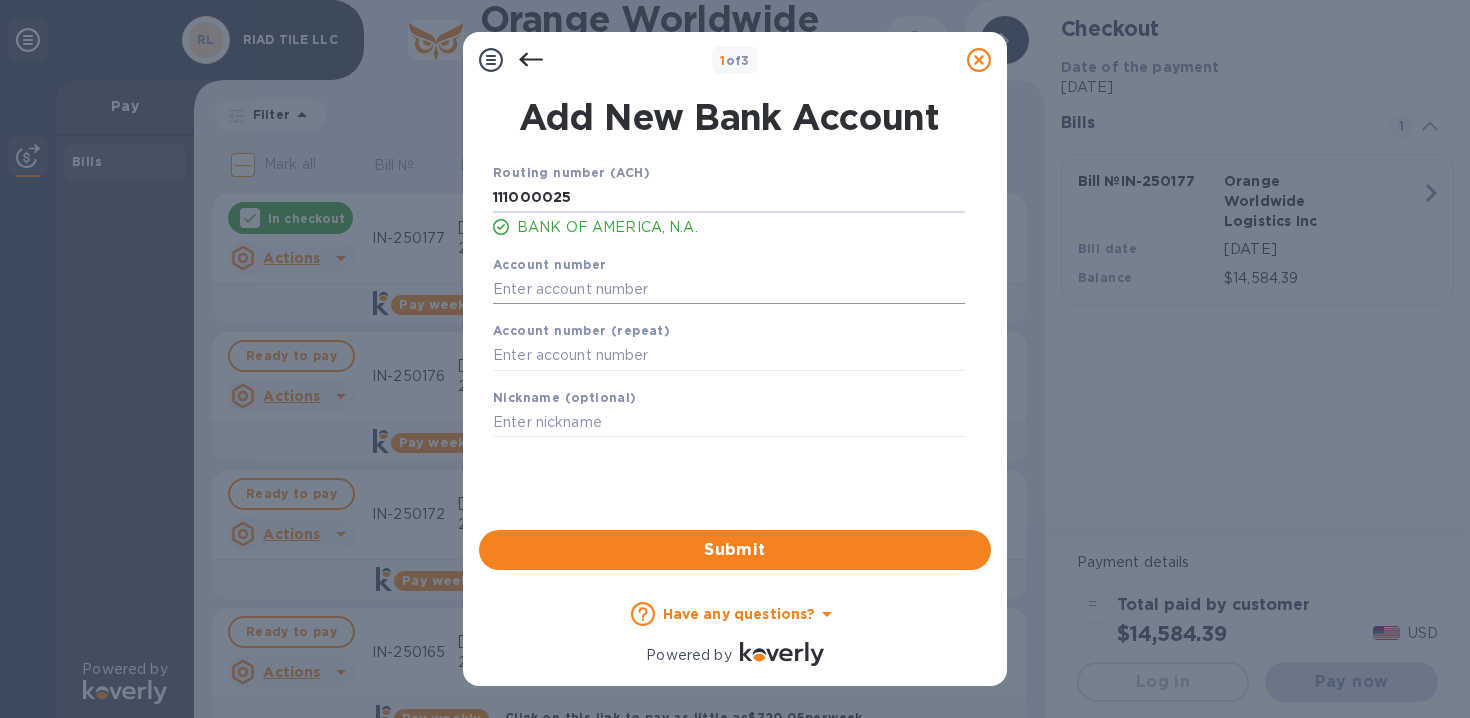 type on "111000025" 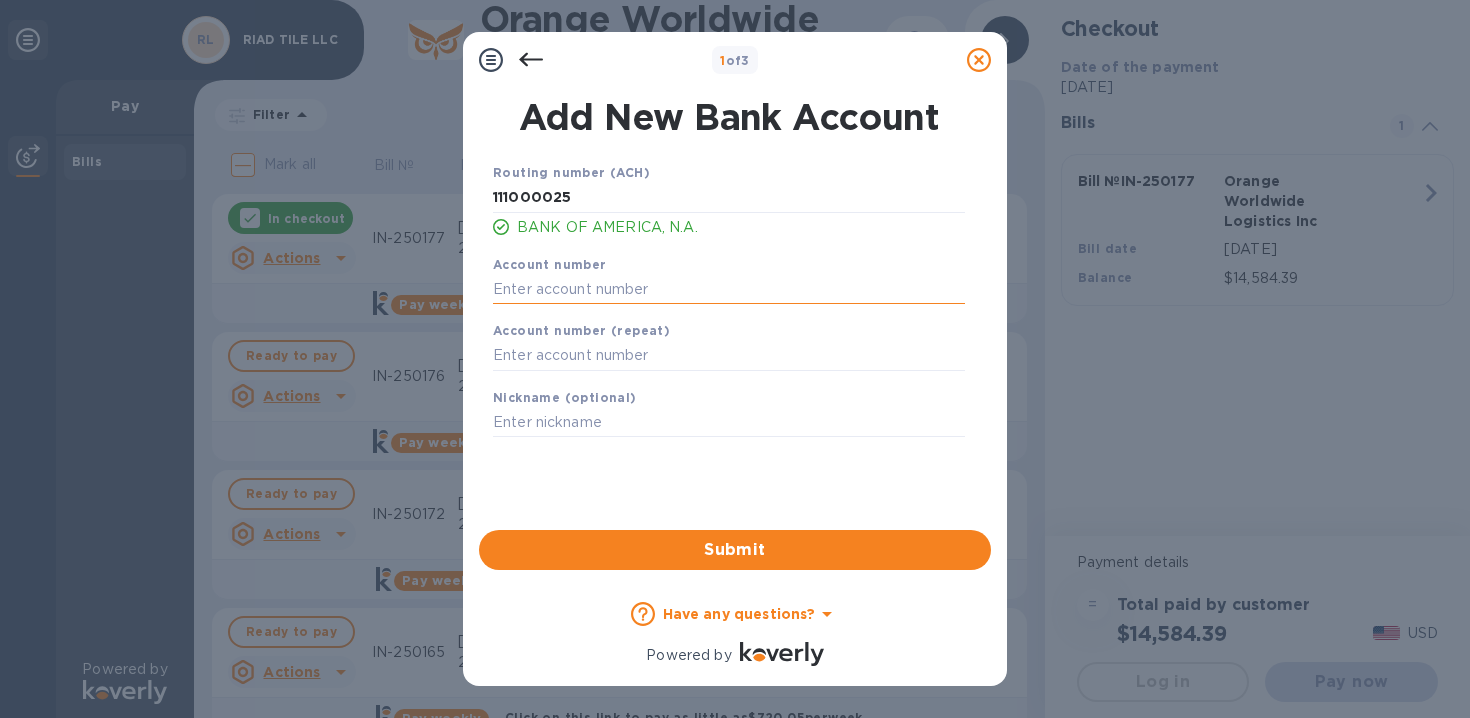 click at bounding box center [729, 289] 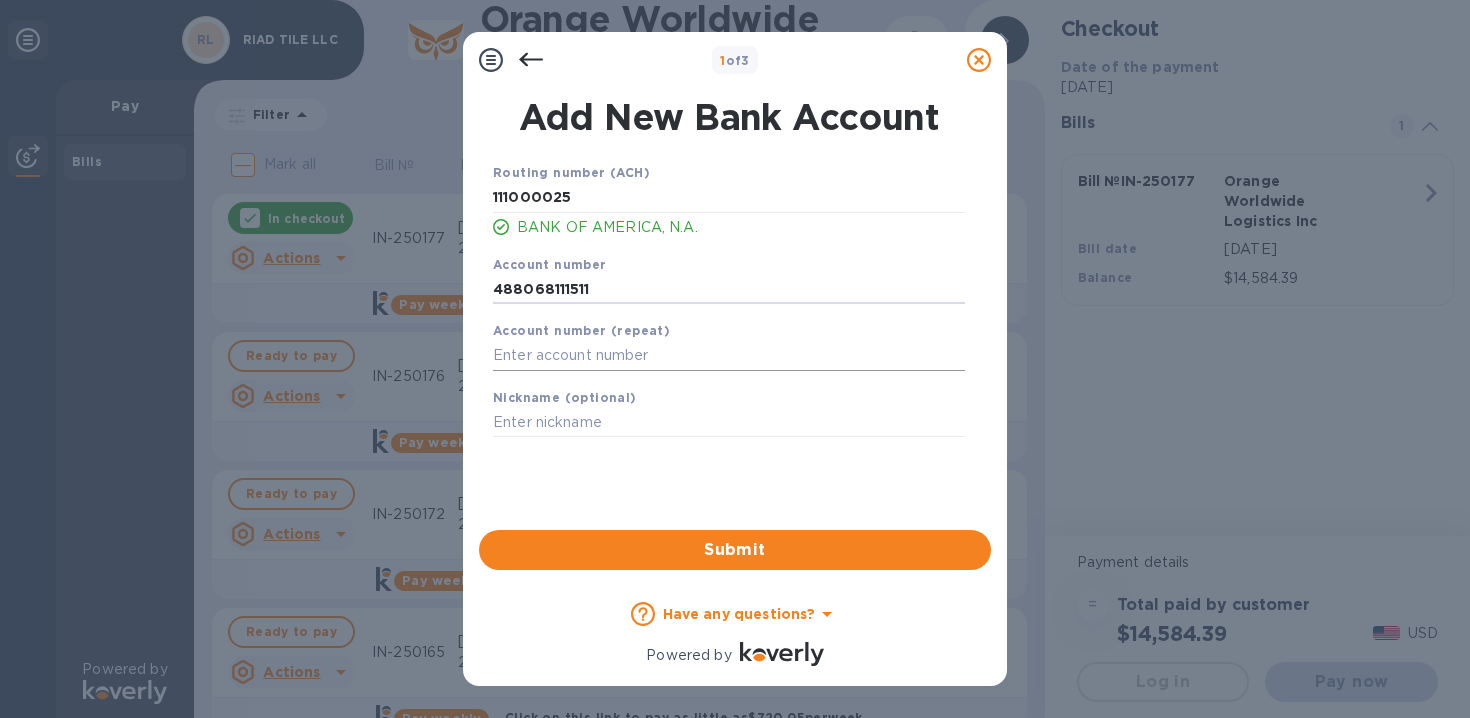 type on "488068111511" 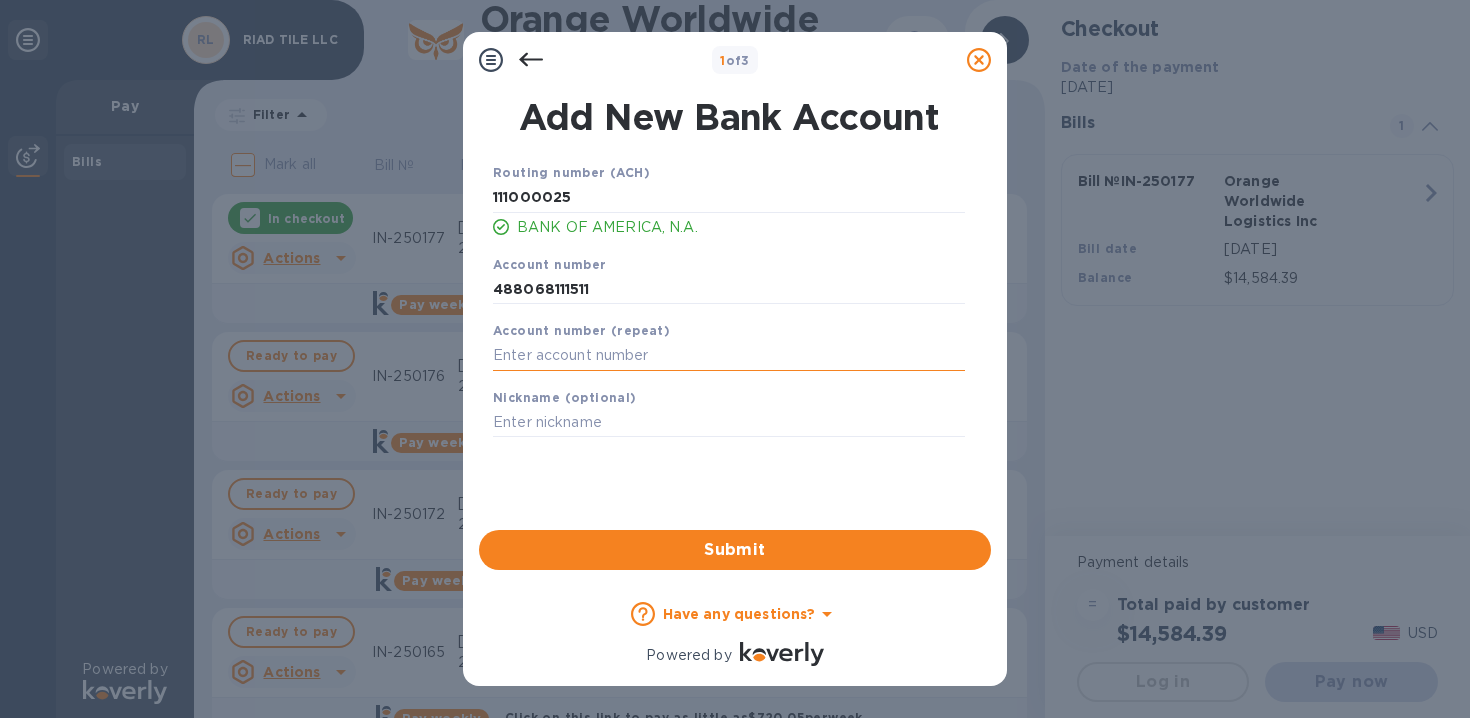 click at bounding box center [729, 356] 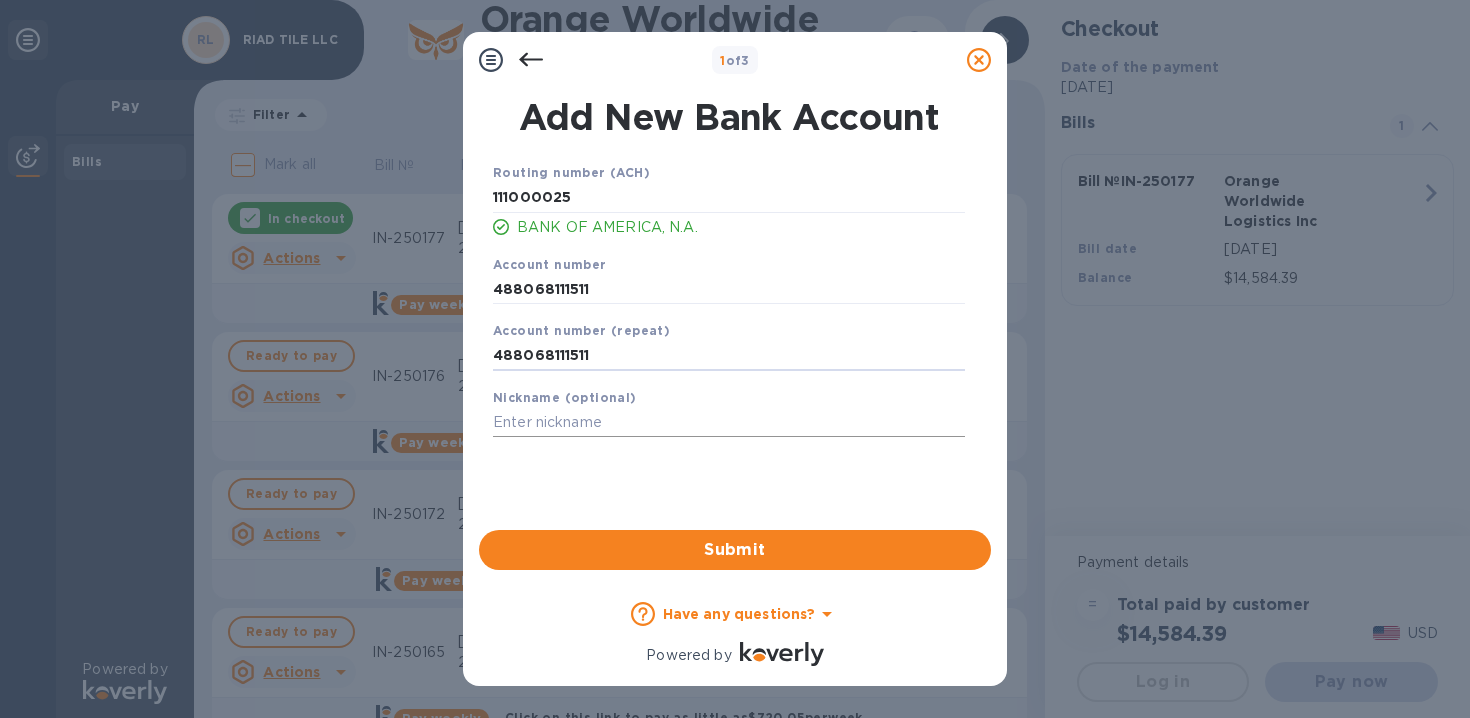 type on "488068111511" 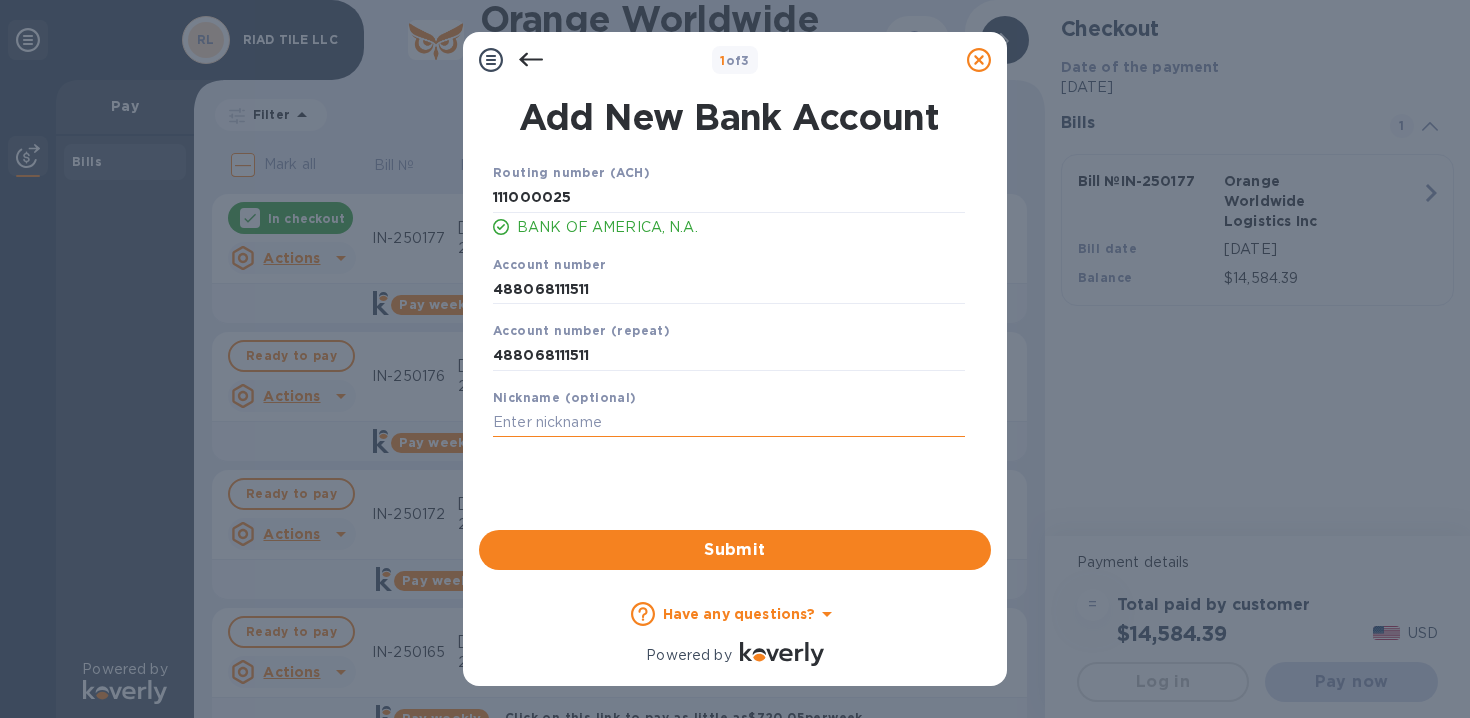 click at bounding box center [729, 423] 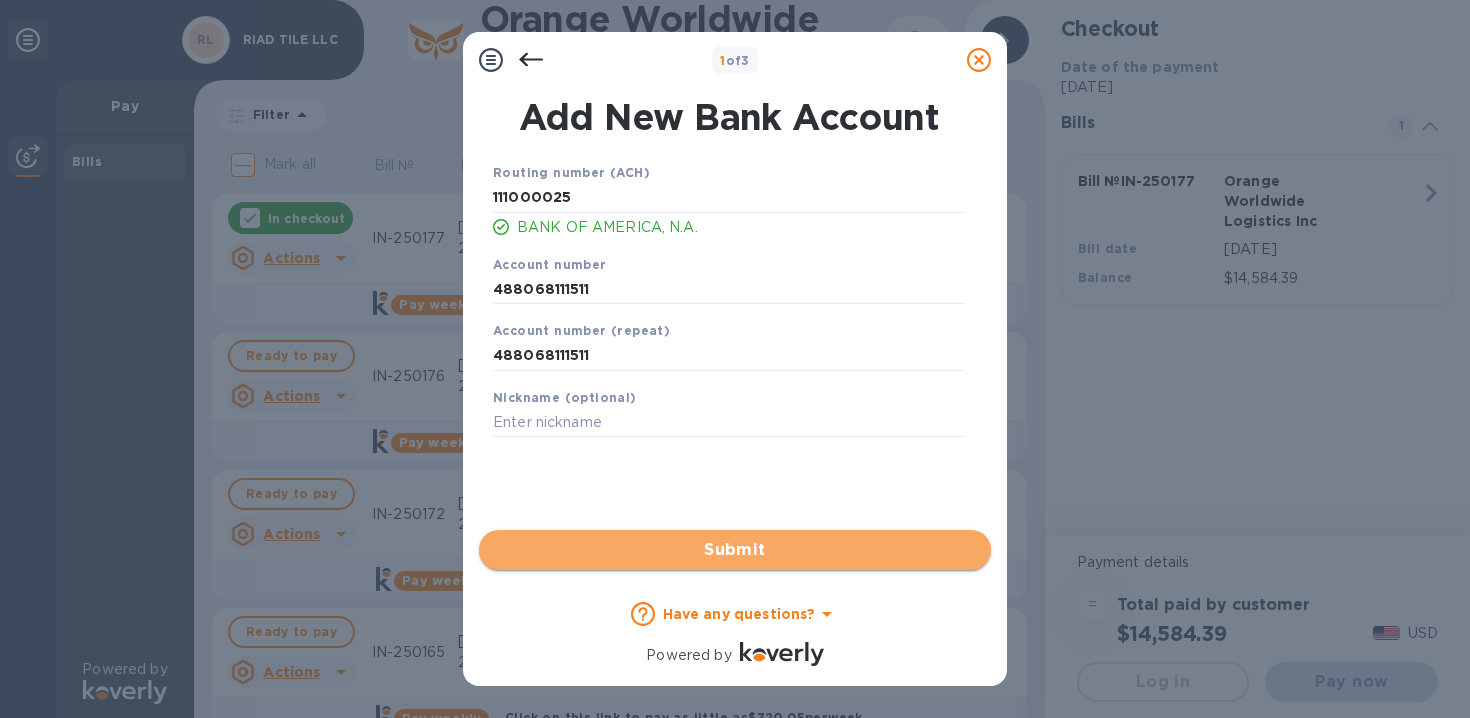 click on "Submit" at bounding box center [735, 550] 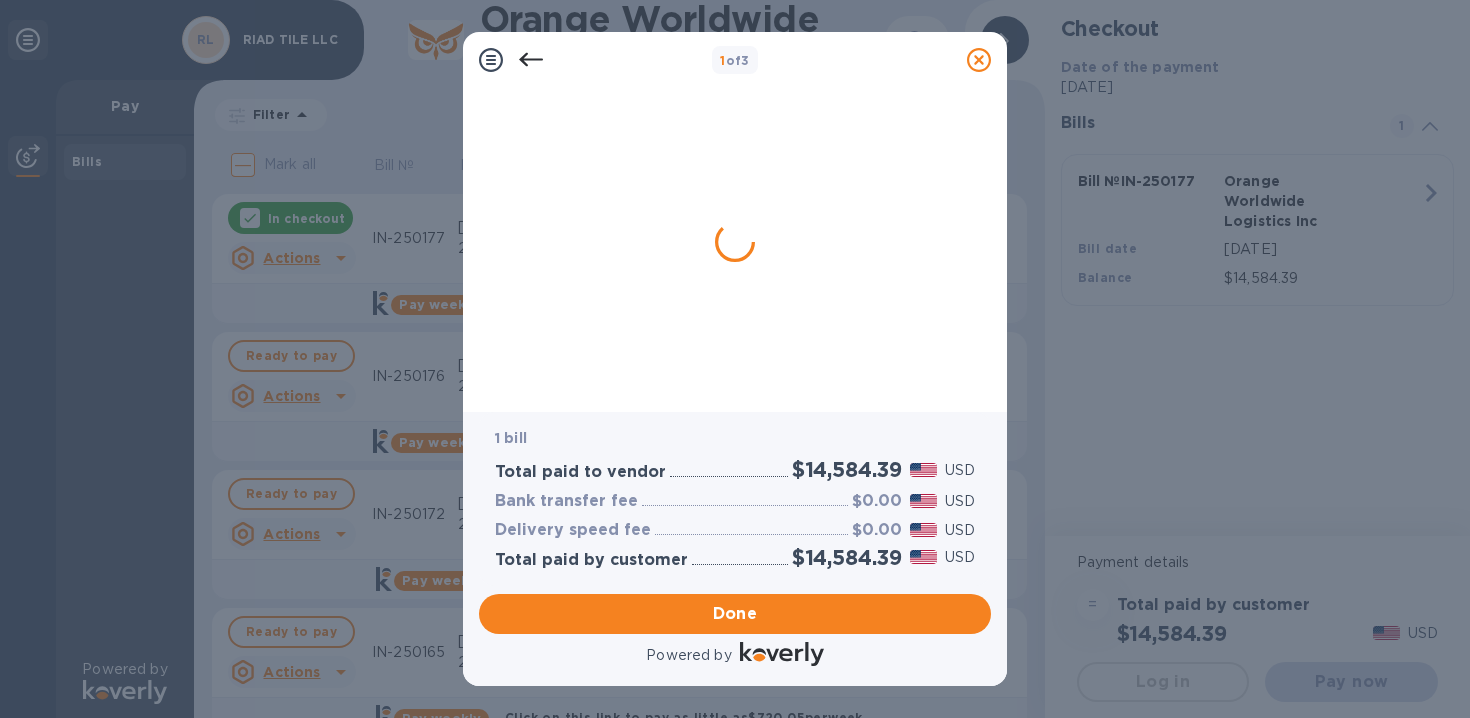 scroll, scrollTop: 0, scrollLeft: 0, axis: both 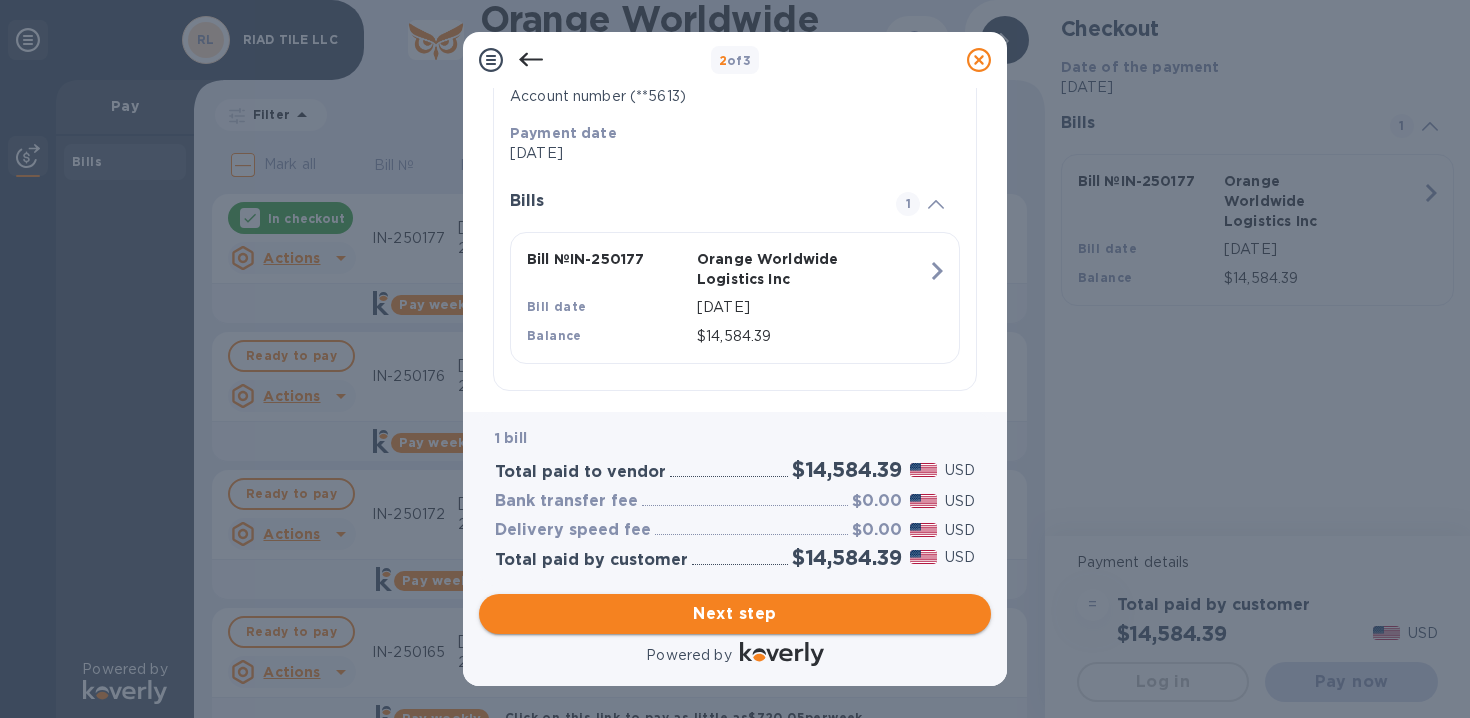 click on "Next step" at bounding box center (735, 614) 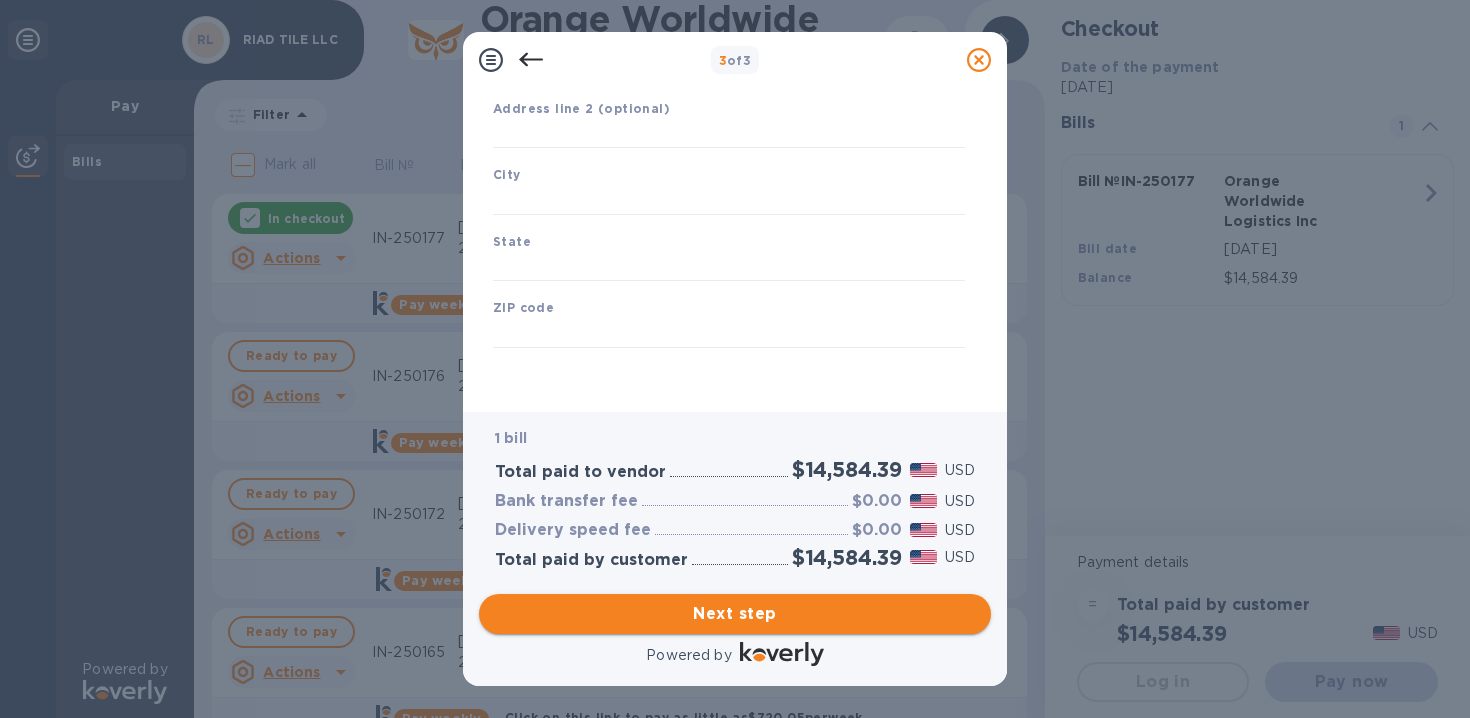 type on "[GEOGRAPHIC_DATA]" 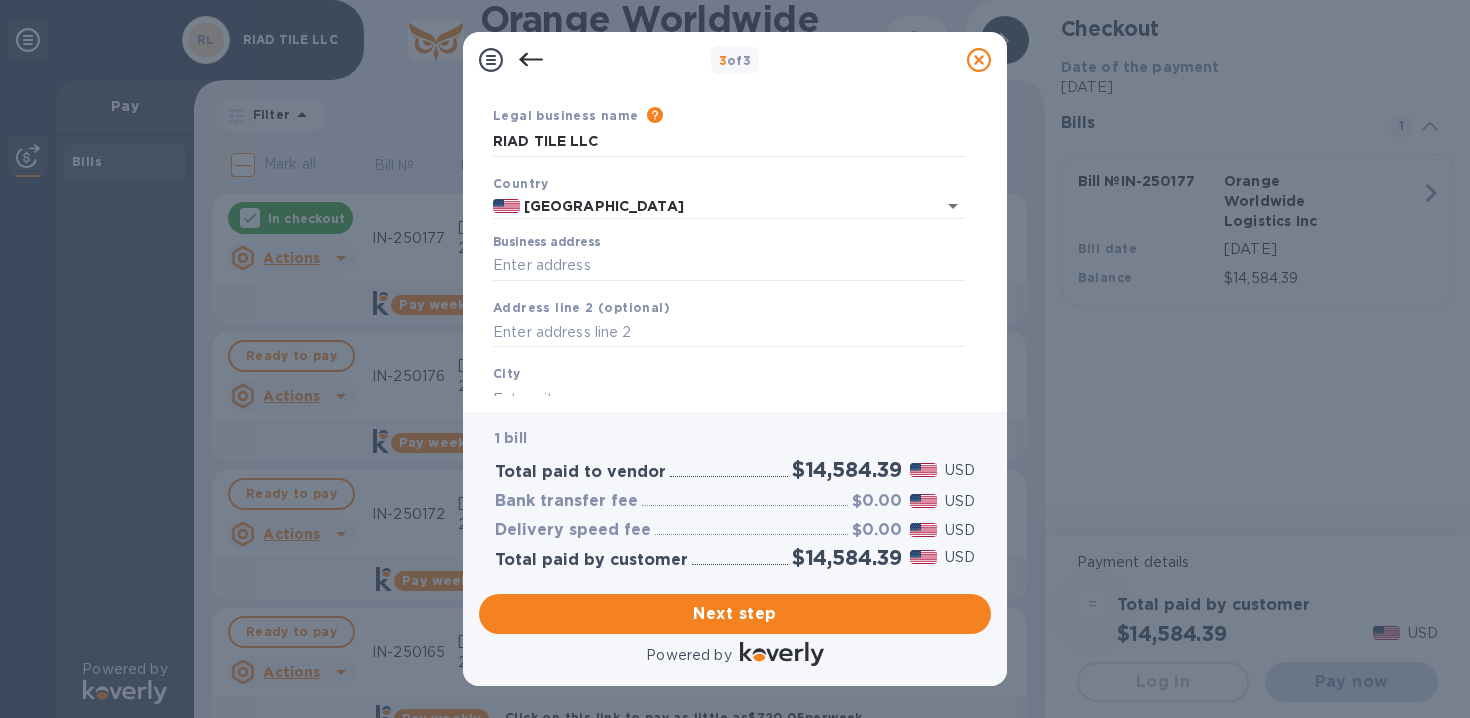 scroll, scrollTop: 0, scrollLeft: 0, axis: both 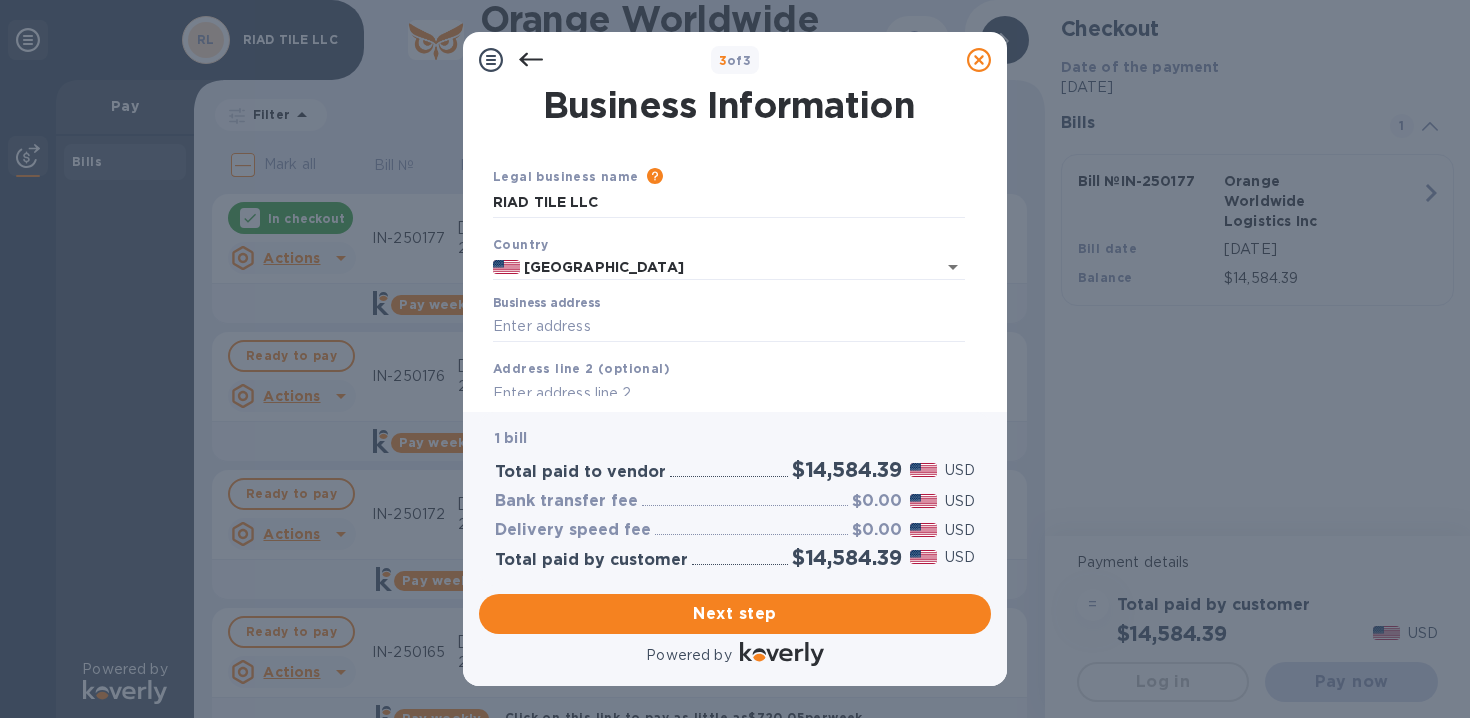 click on "Business address" at bounding box center (546, 304) 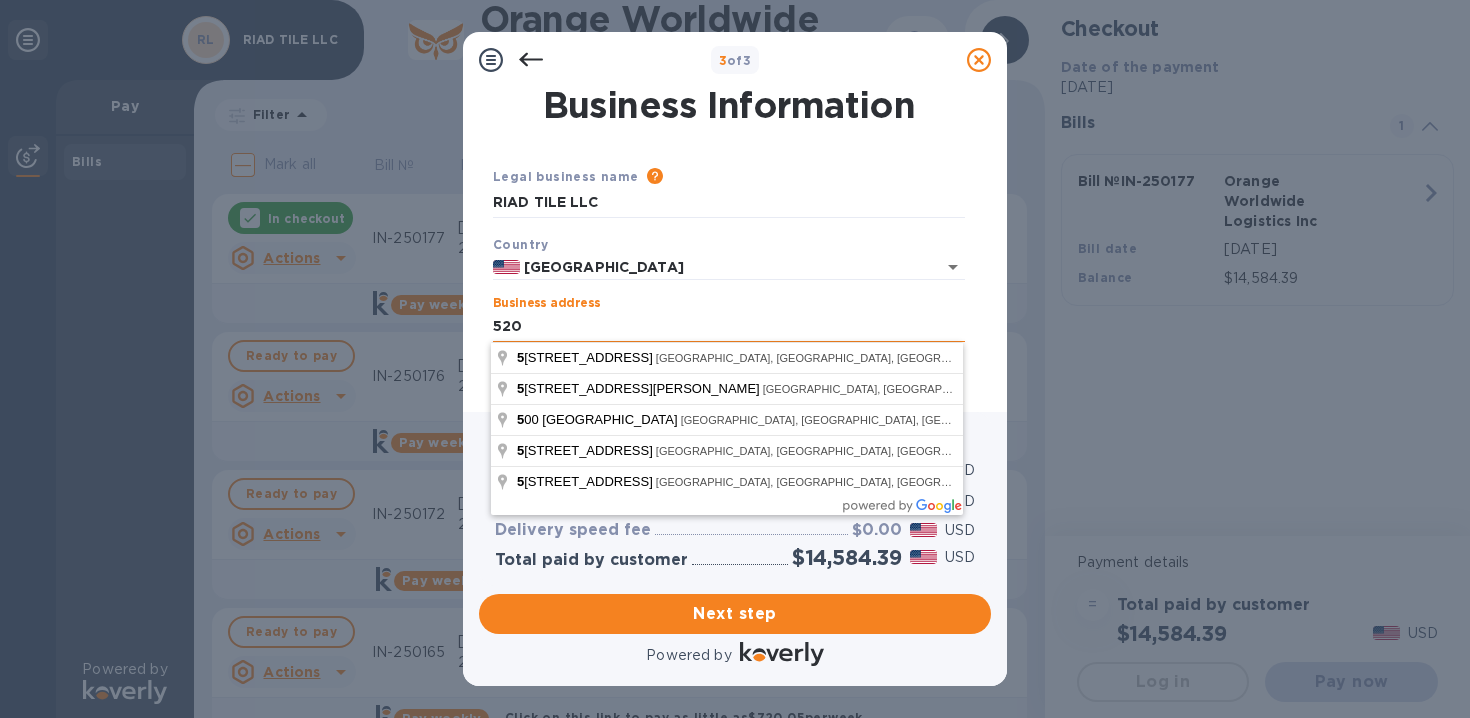 type on "5200" 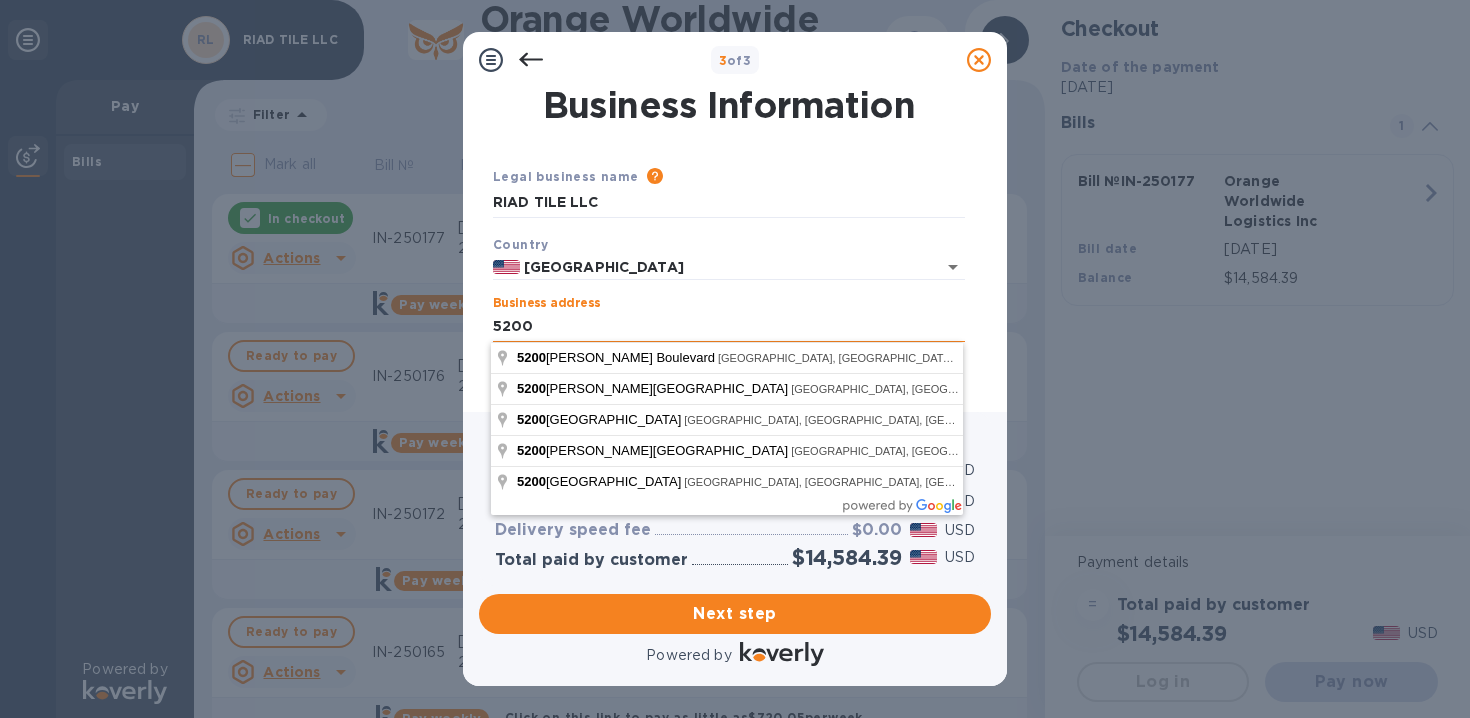 type on "Riad Tile" 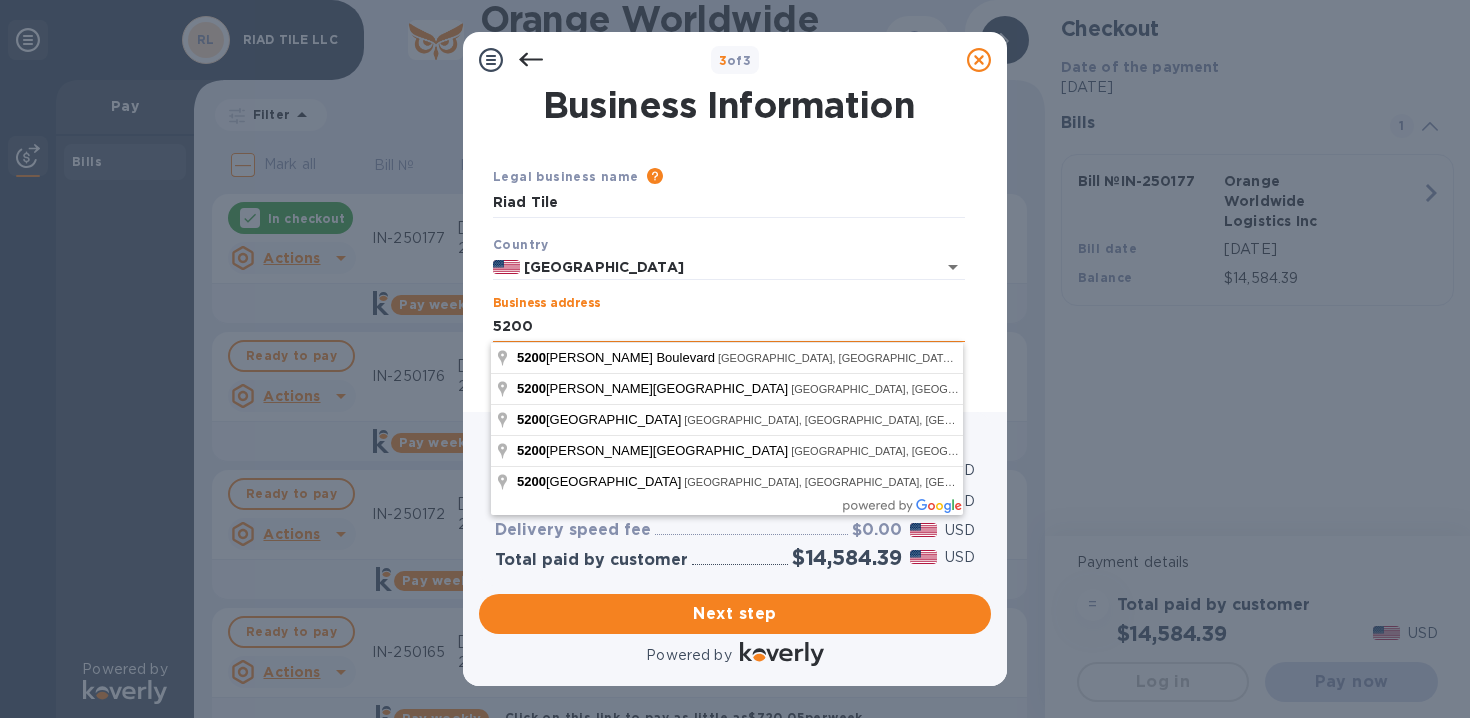 type on "US" 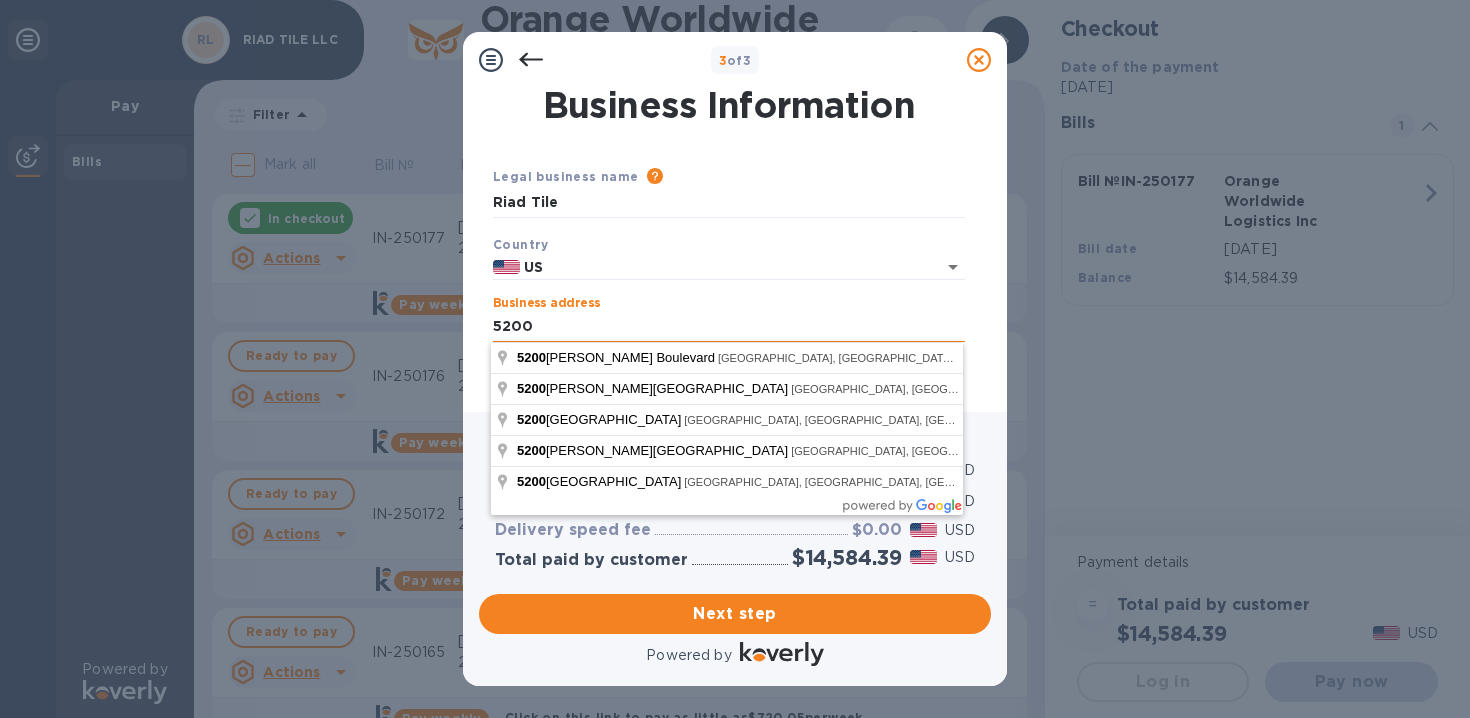 type on "[GEOGRAPHIC_DATA]" 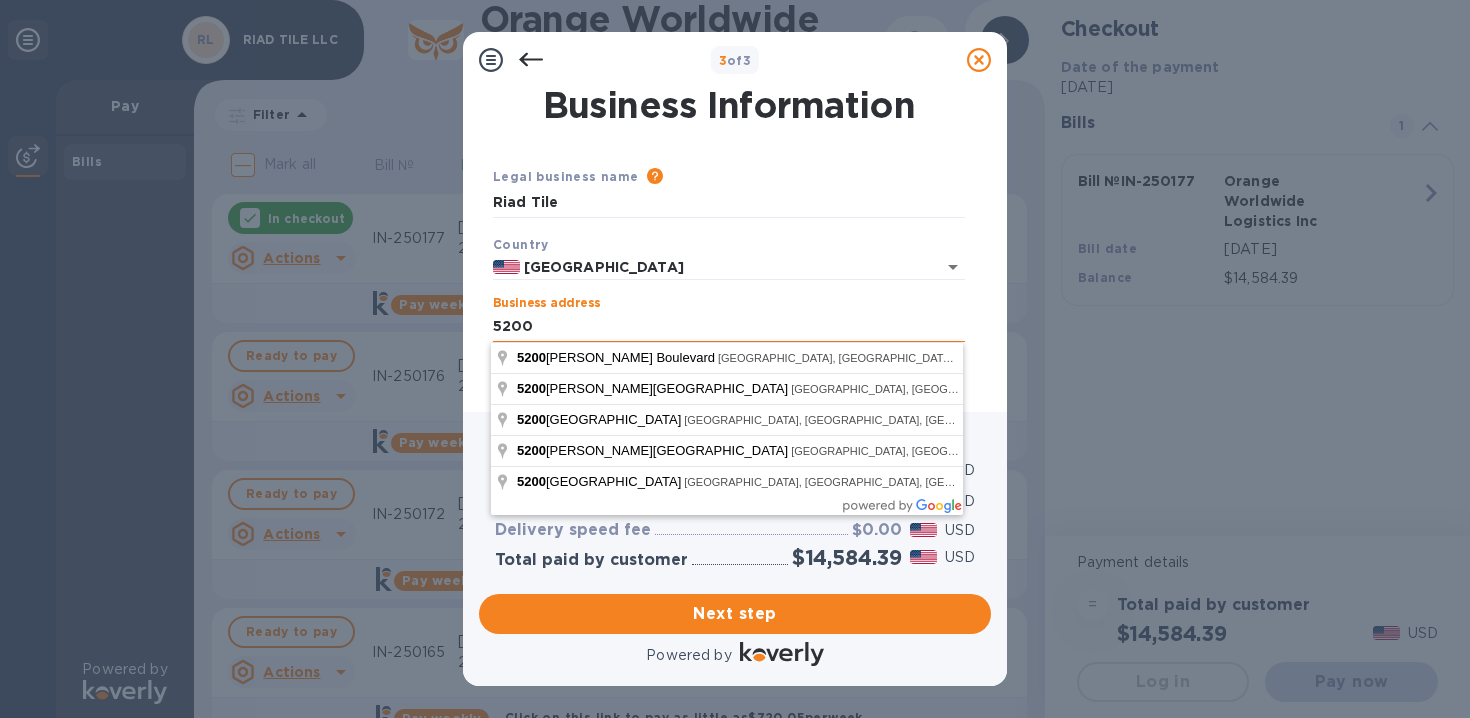 type on "[STREET_ADDRESS]" 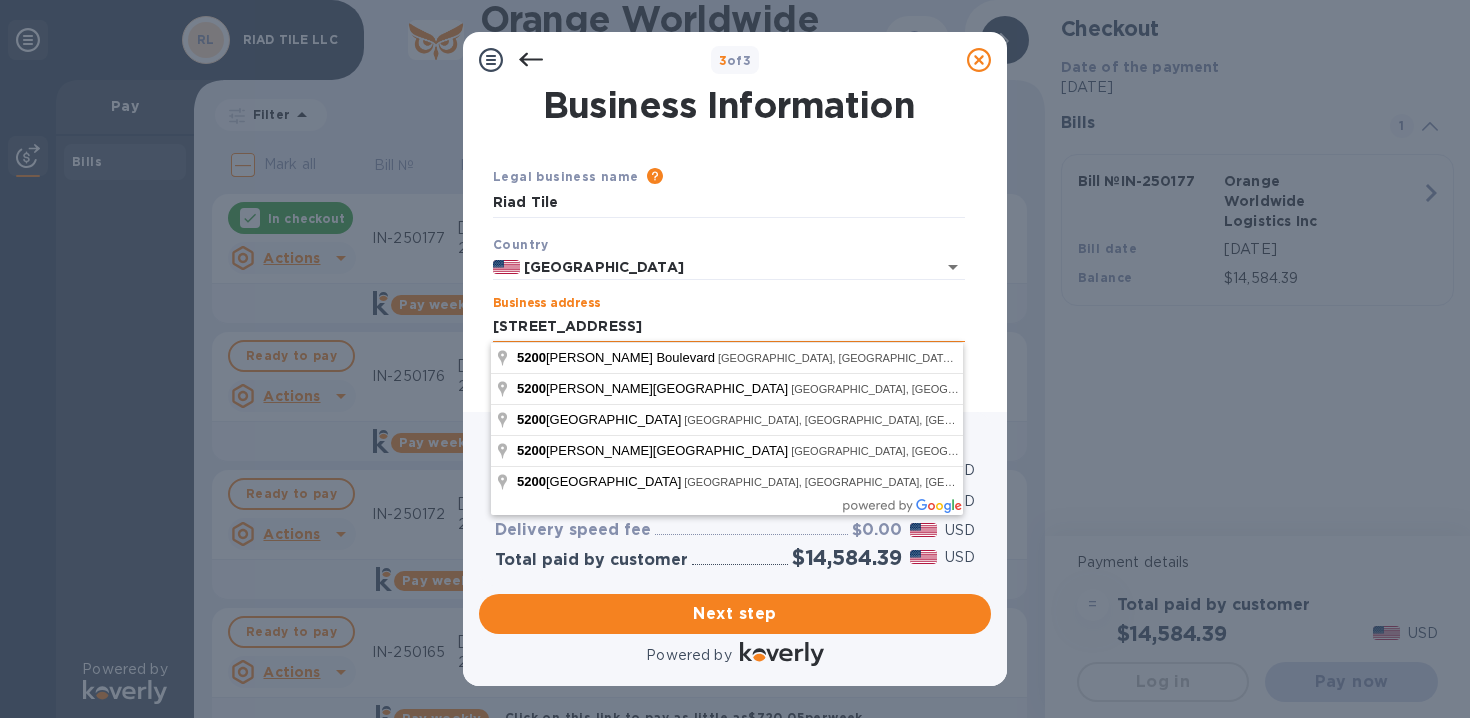type on "US" 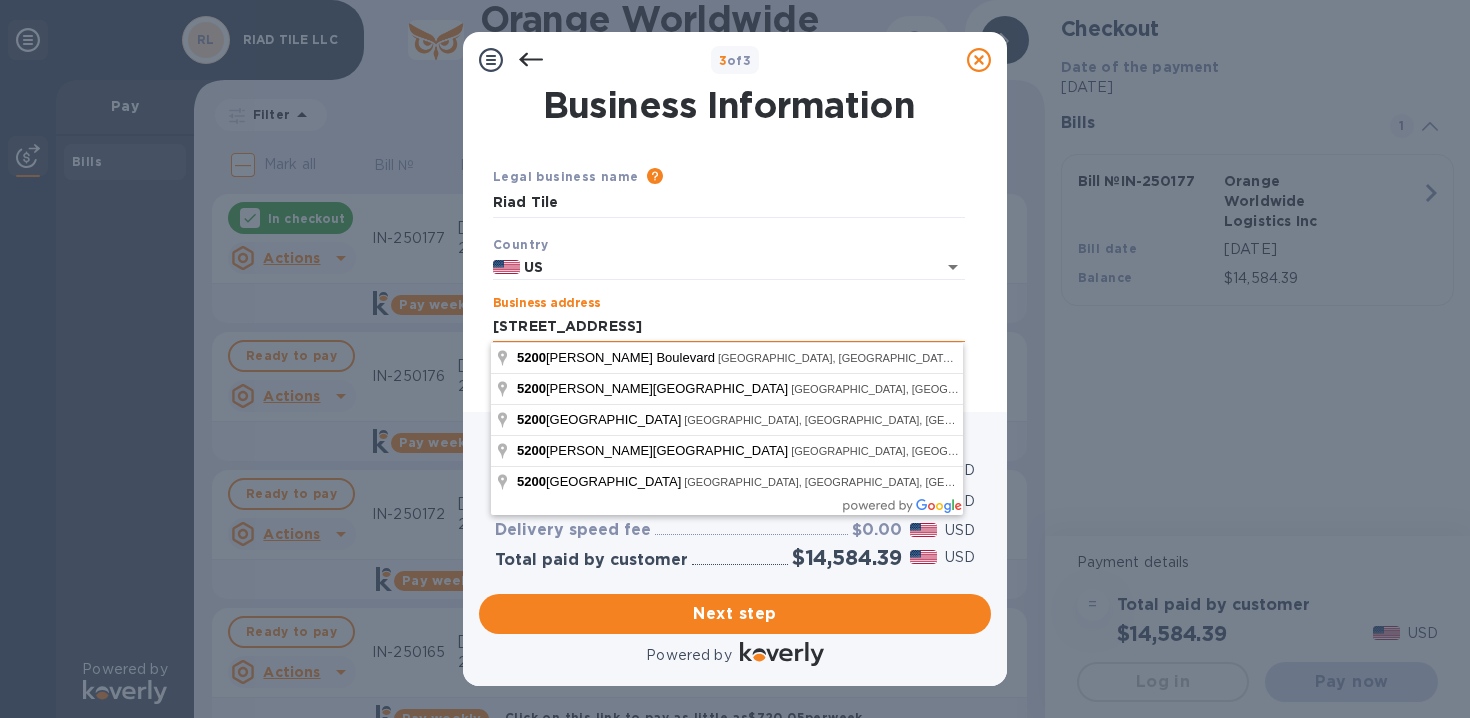 type on "[GEOGRAPHIC_DATA]" 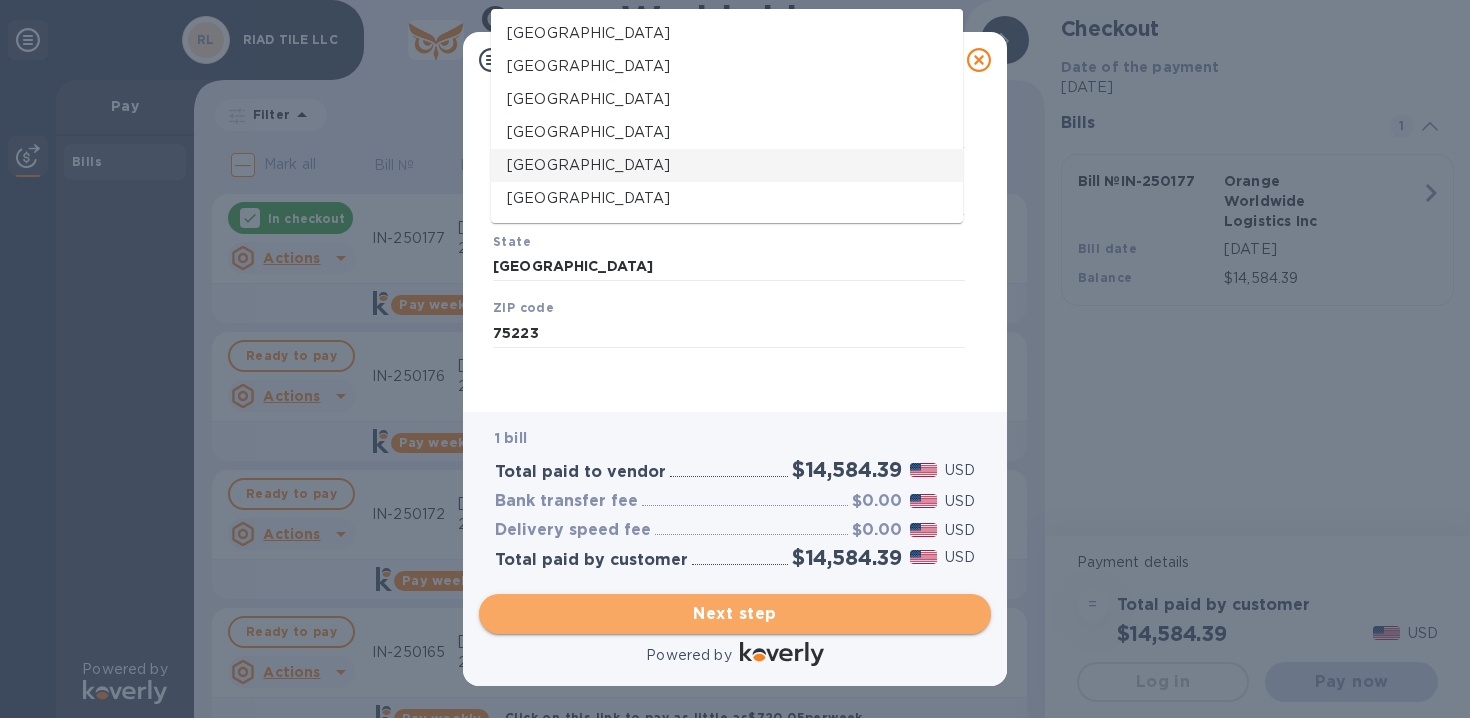 click on "Next step" at bounding box center [735, 614] 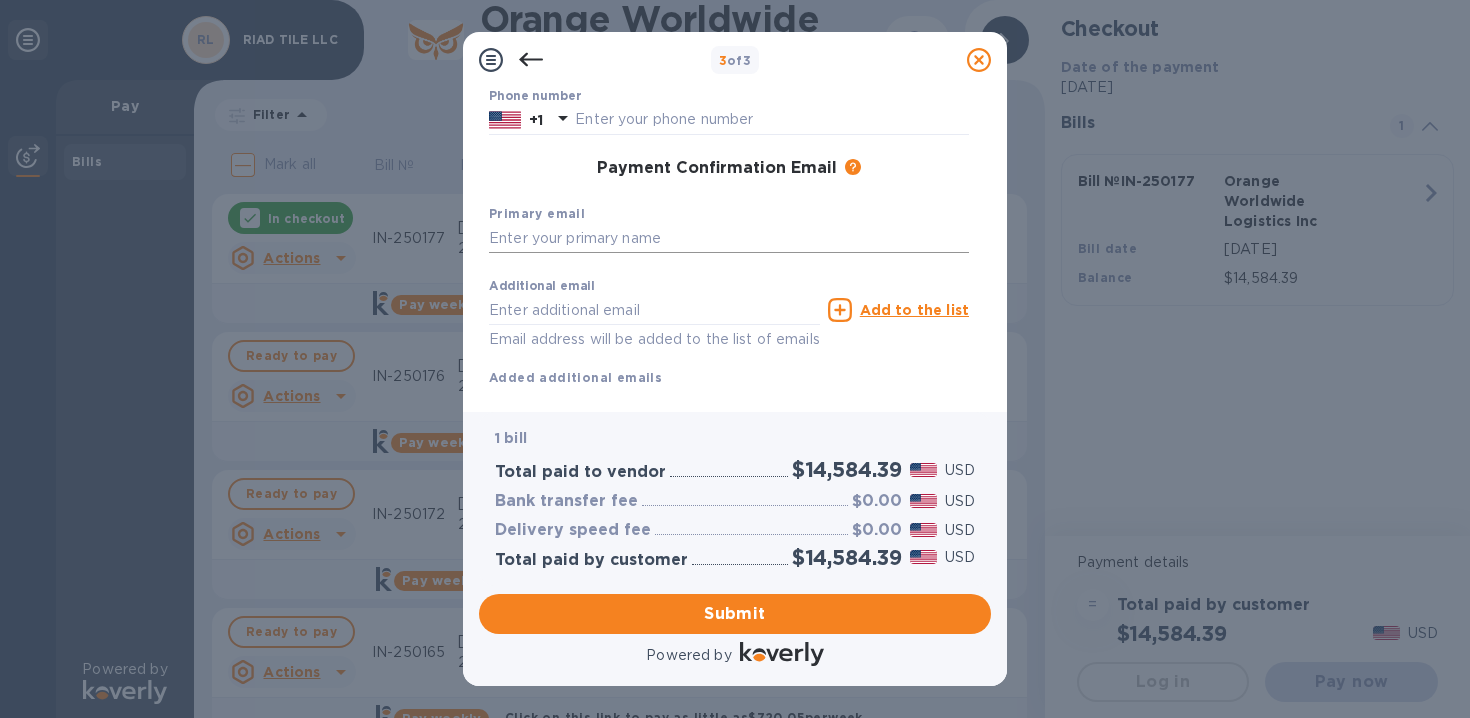 click at bounding box center [729, 239] 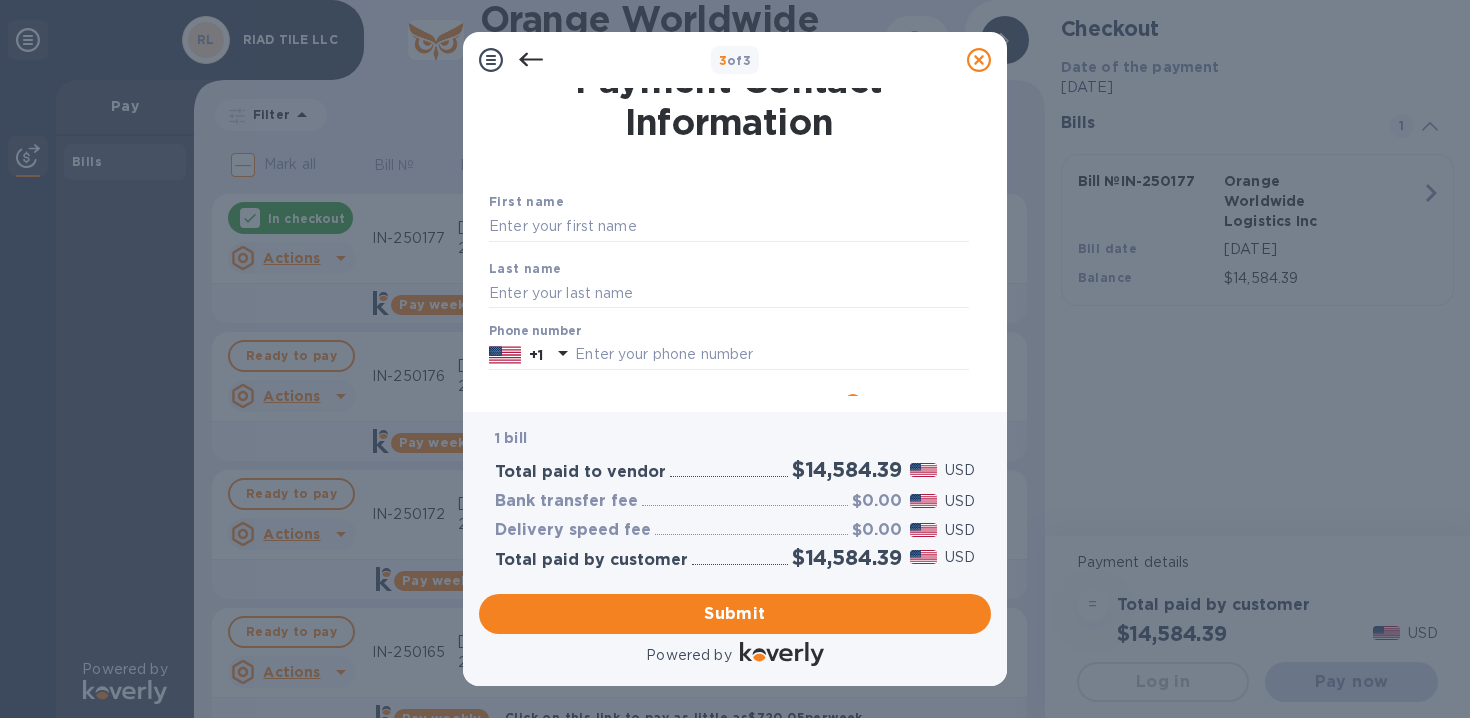 scroll, scrollTop: 26, scrollLeft: 0, axis: vertical 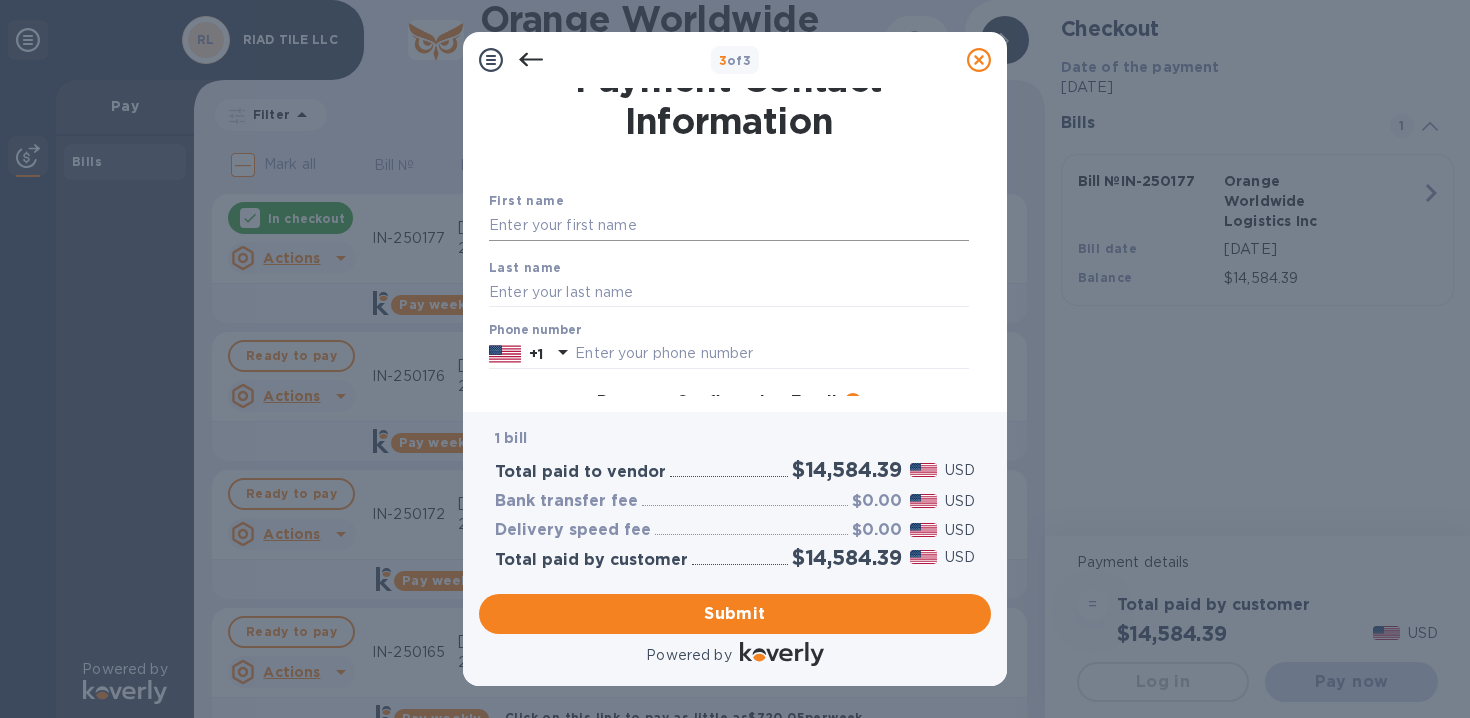 click at bounding box center (729, 226) 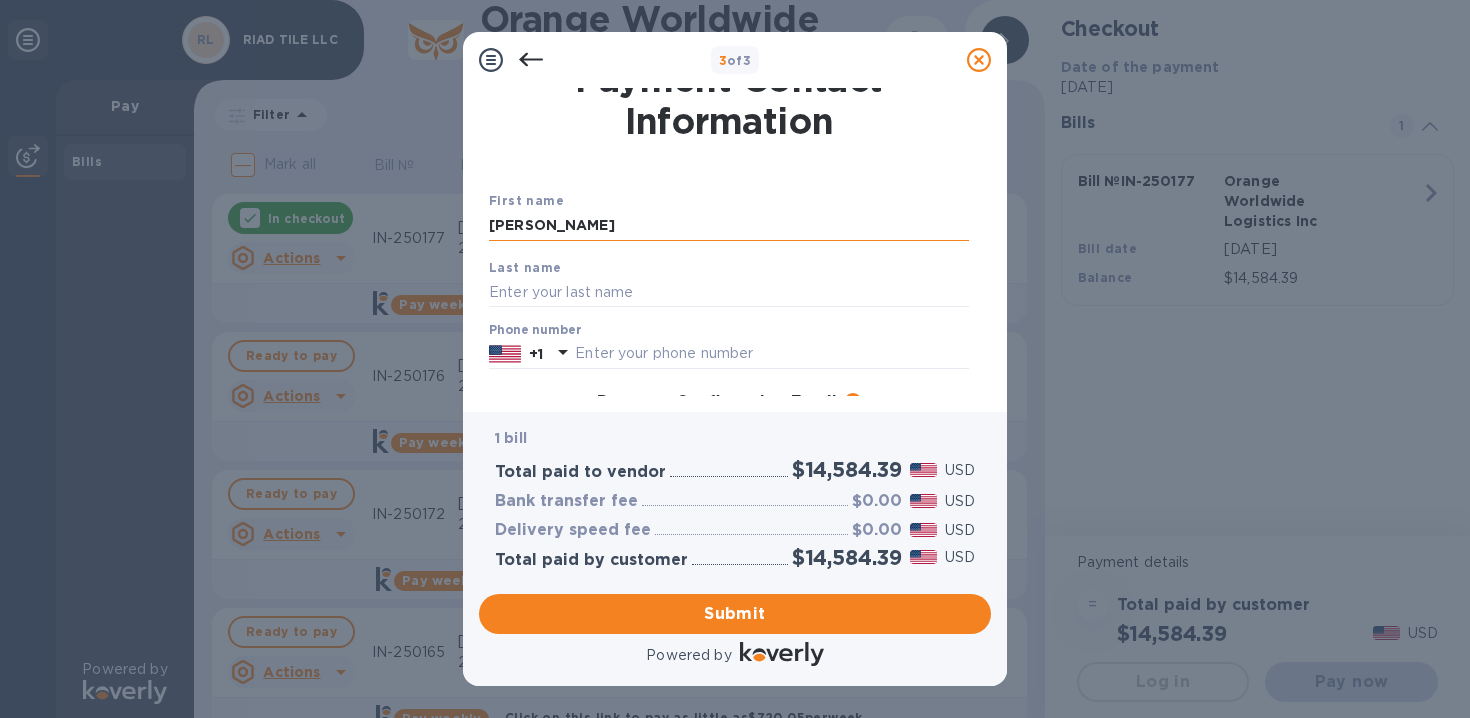 type on "[PERSON_NAME]" 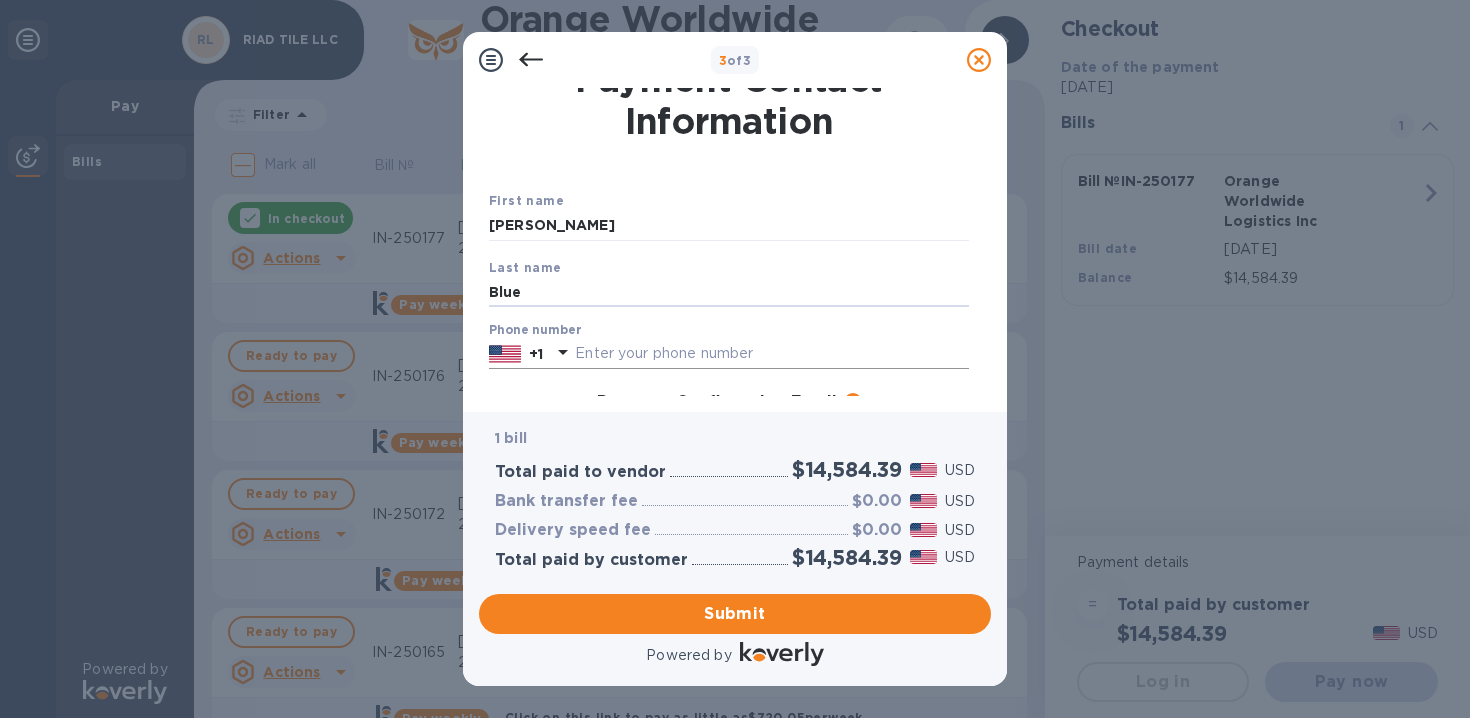 type on "Blue" 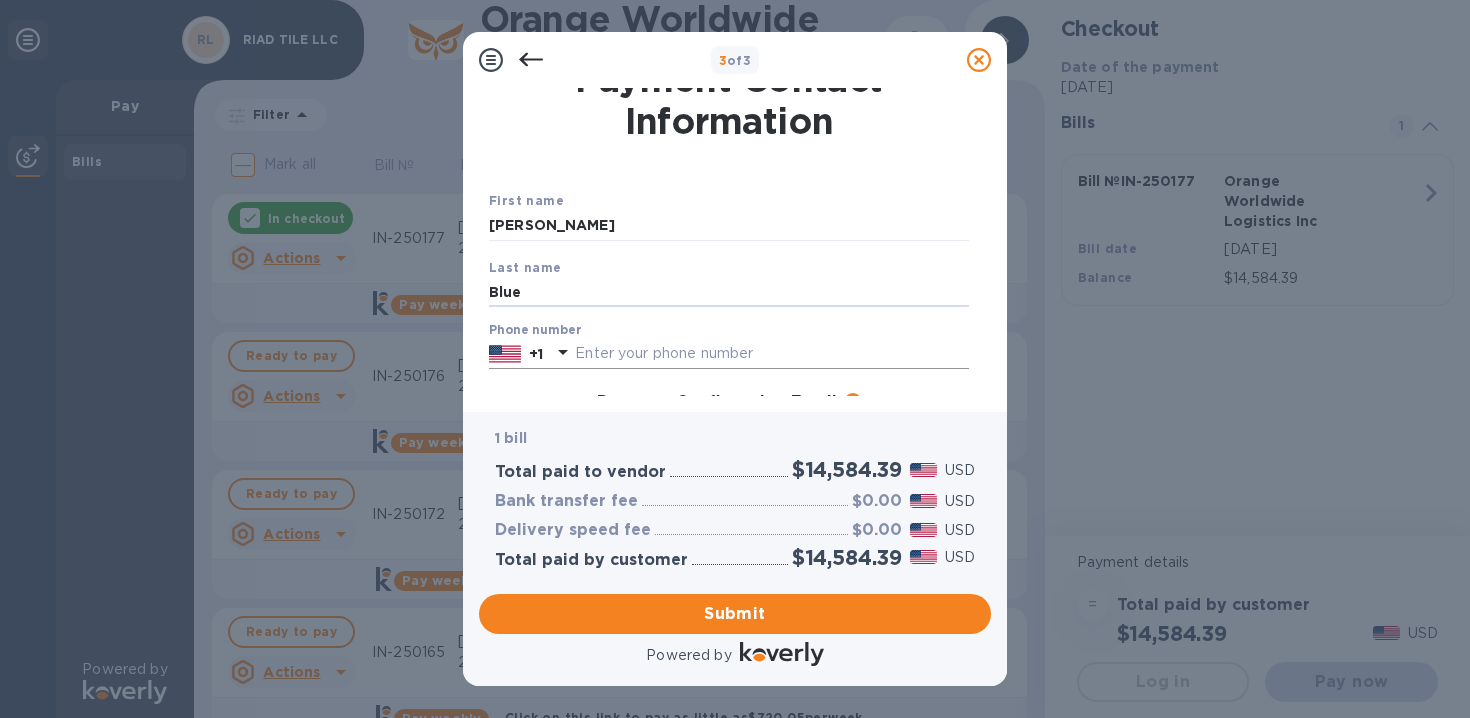 click at bounding box center (772, 354) 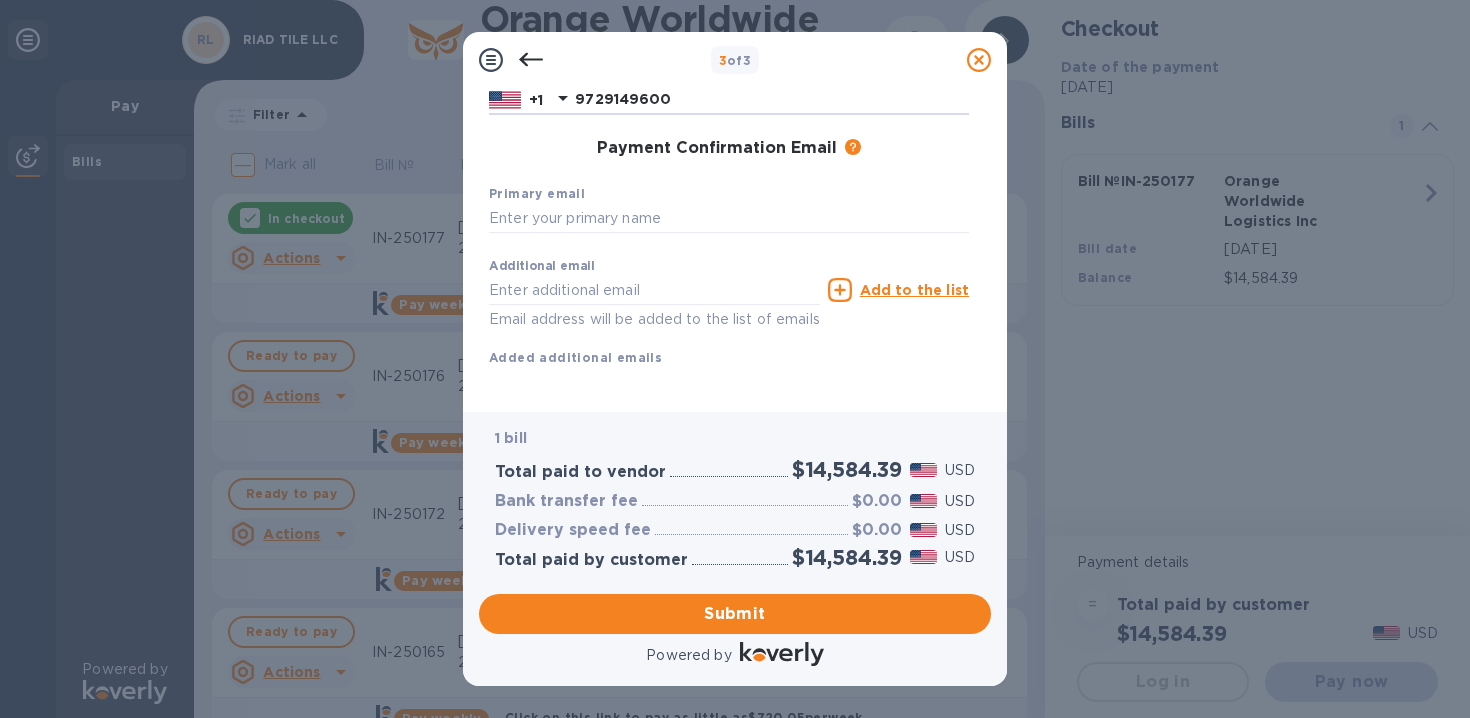 scroll, scrollTop: 284, scrollLeft: 0, axis: vertical 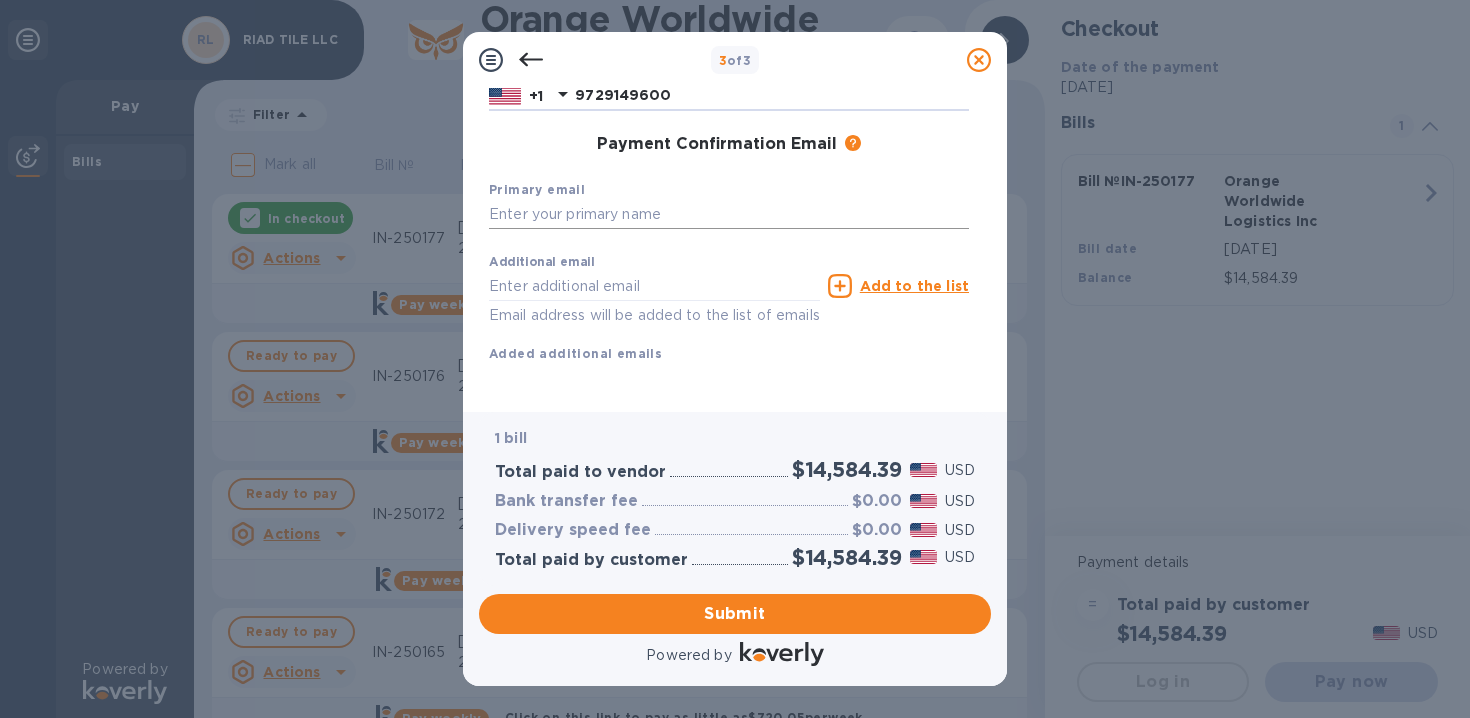 type on "9729149600" 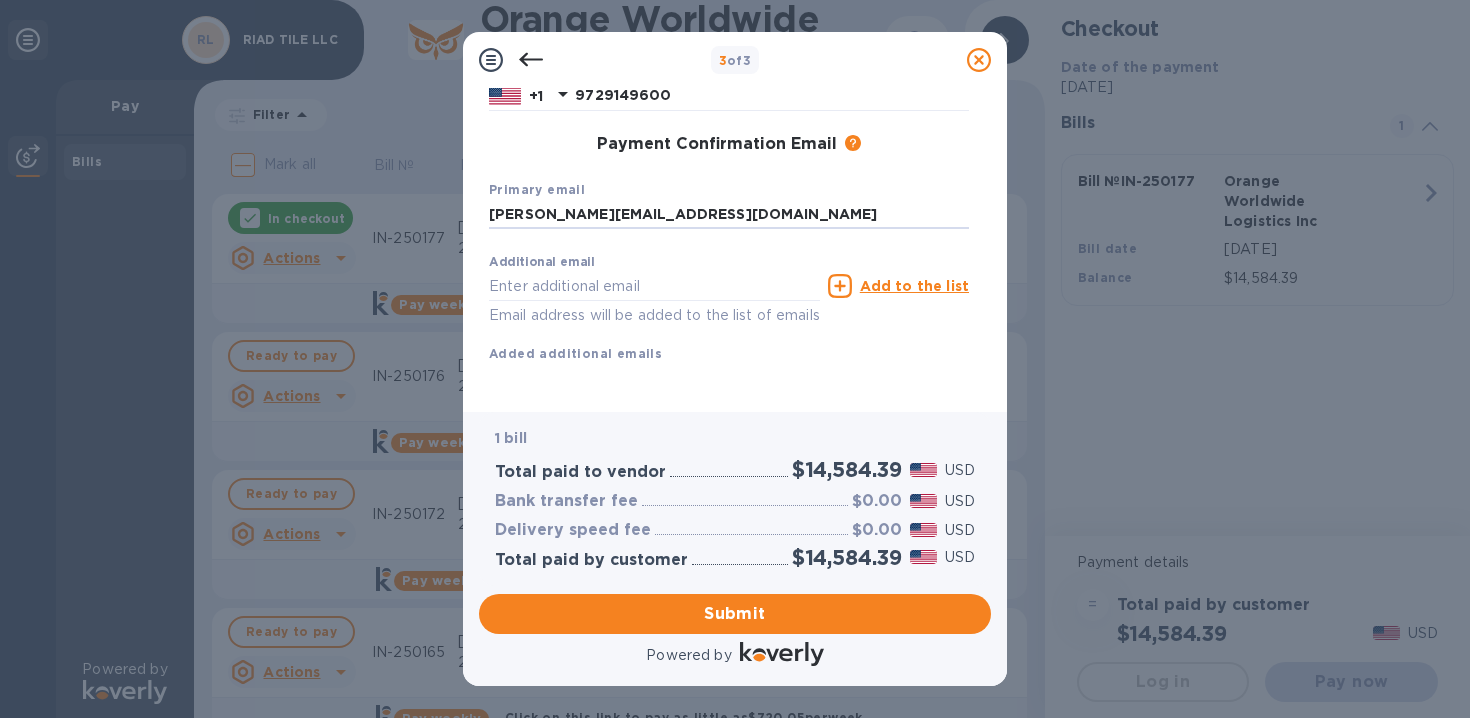 type on "[PERSON_NAME][EMAIL_ADDRESS][DOMAIN_NAME]" 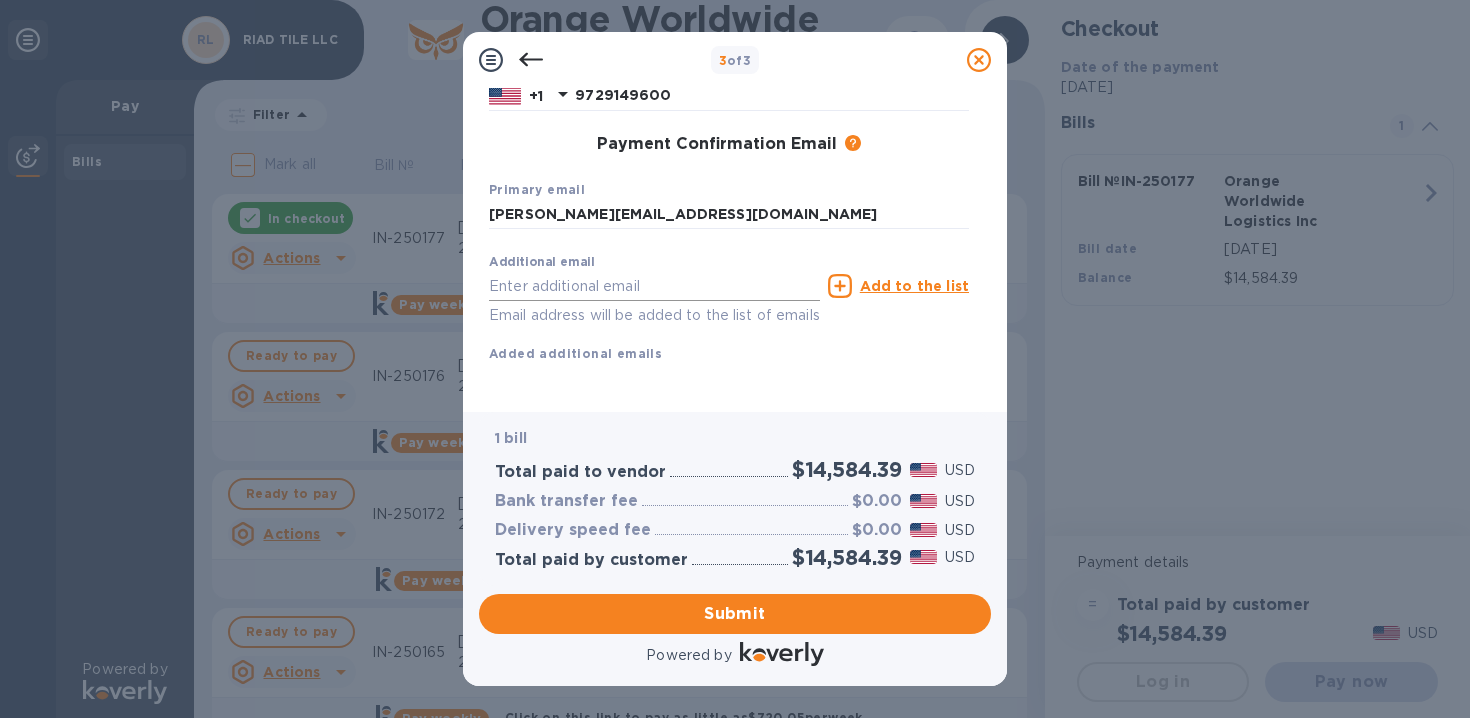 click at bounding box center [654, 286] 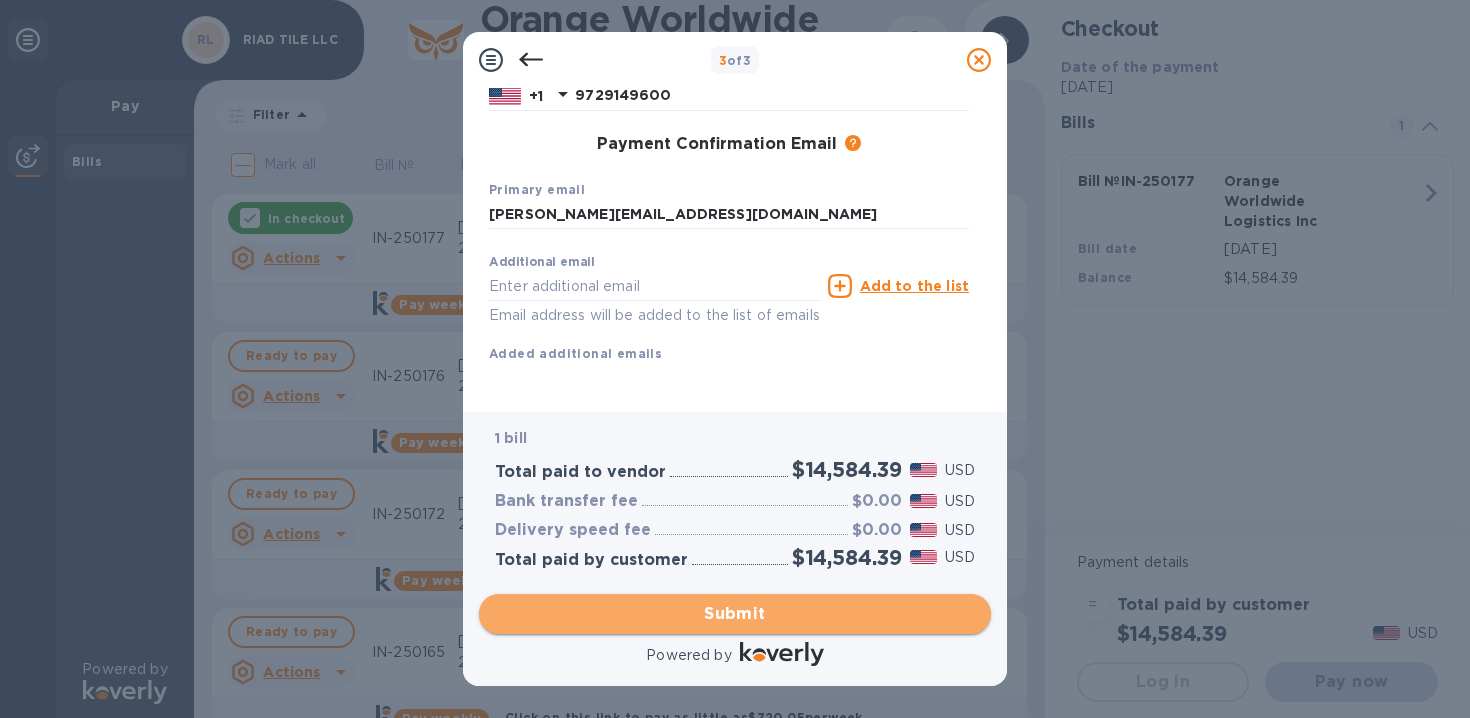 click on "Submit" at bounding box center (735, 614) 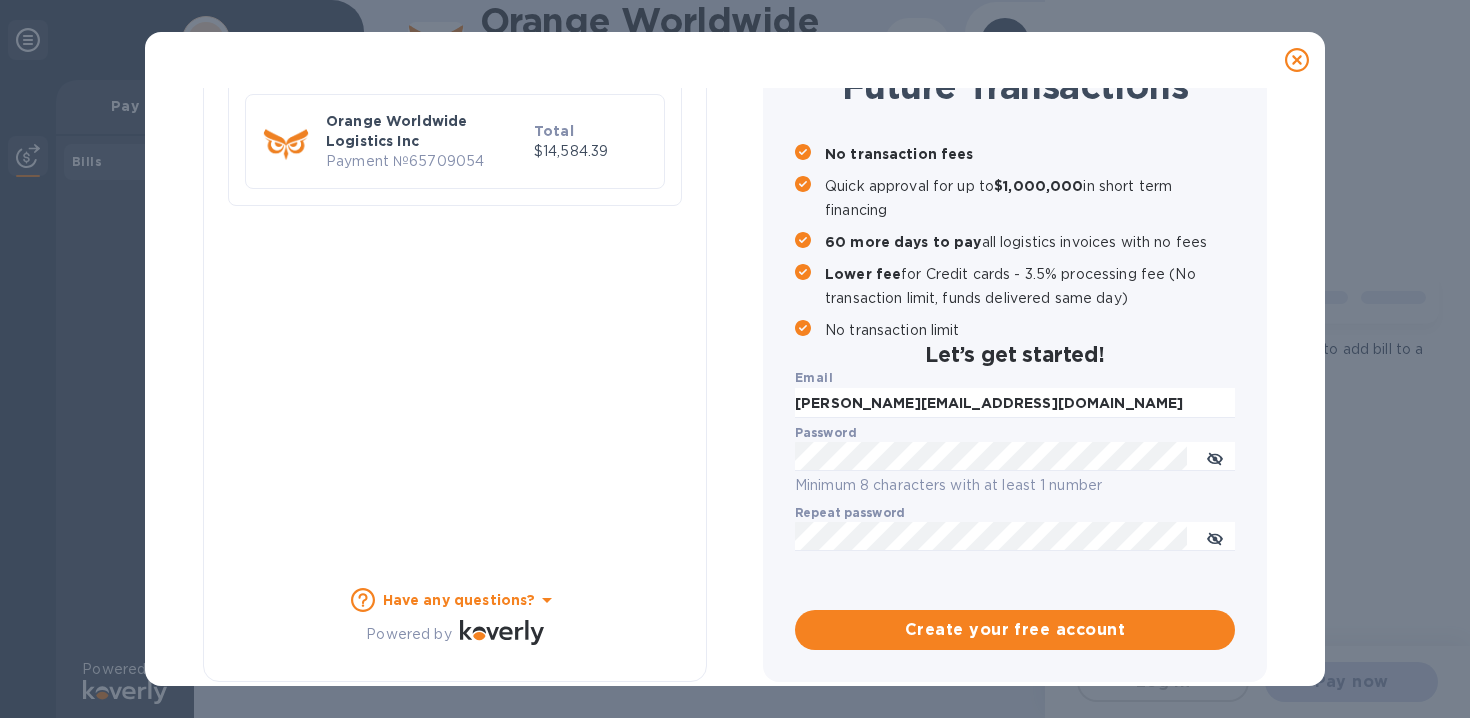 scroll, scrollTop: 202, scrollLeft: 0, axis: vertical 